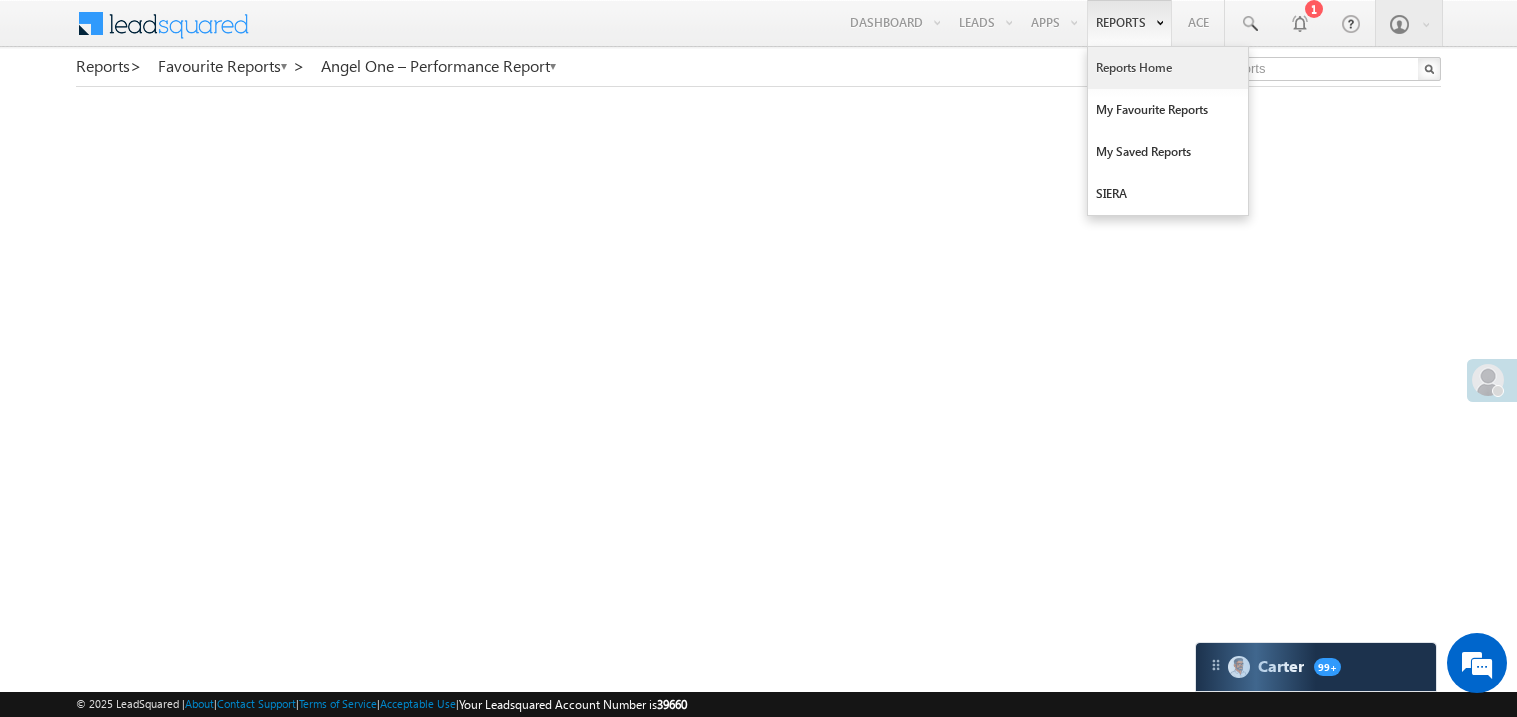 scroll, scrollTop: 0, scrollLeft: 0, axis: both 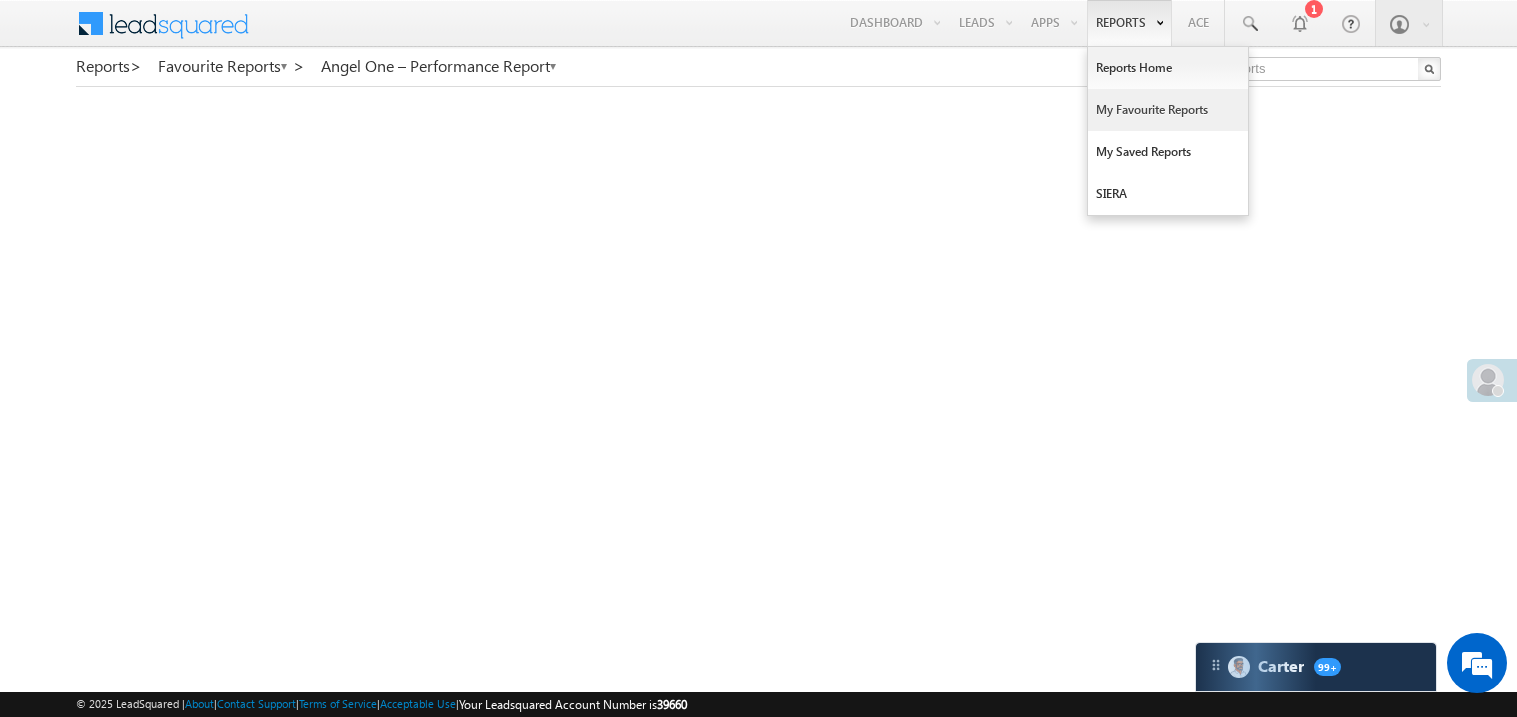click on "My Favourite Reports" at bounding box center [1168, 110] 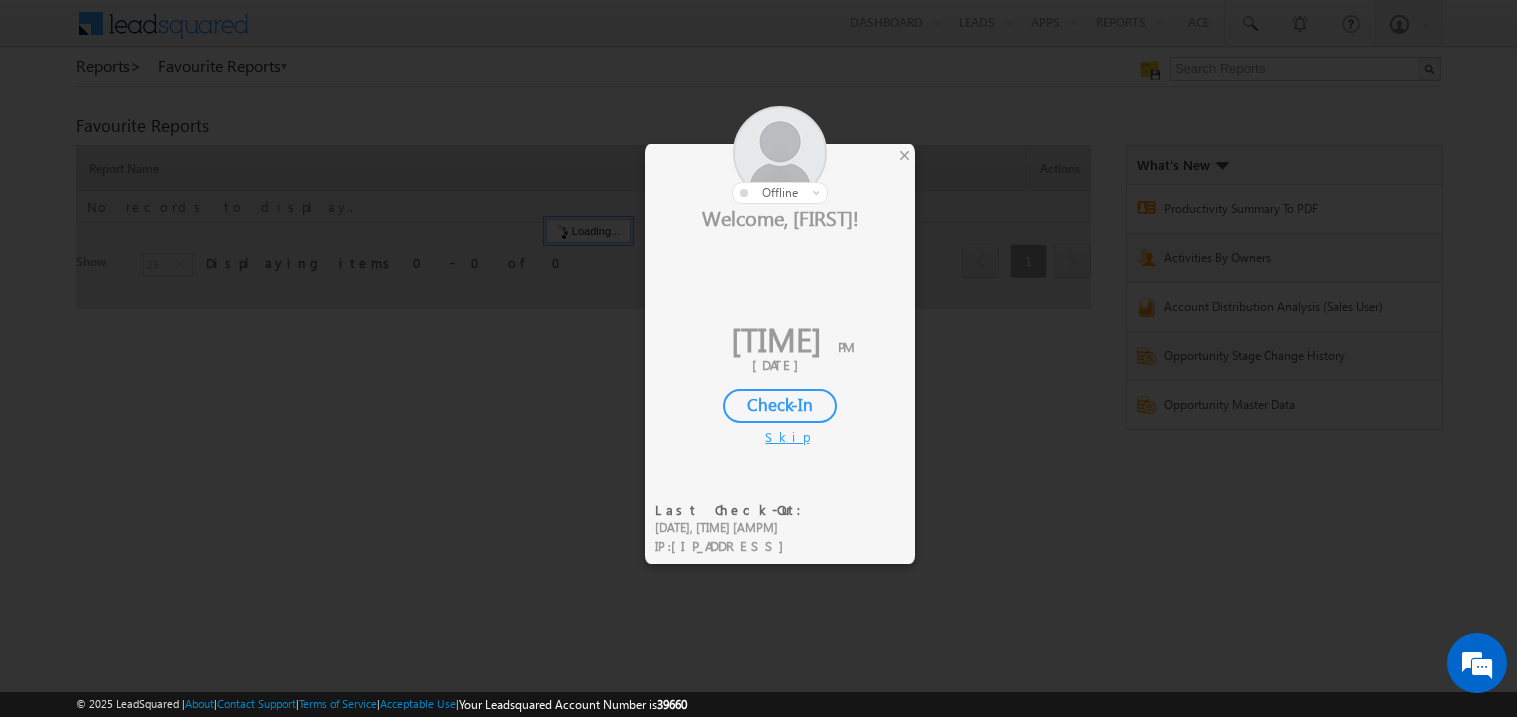 scroll, scrollTop: 0, scrollLeft: 0, axis: both 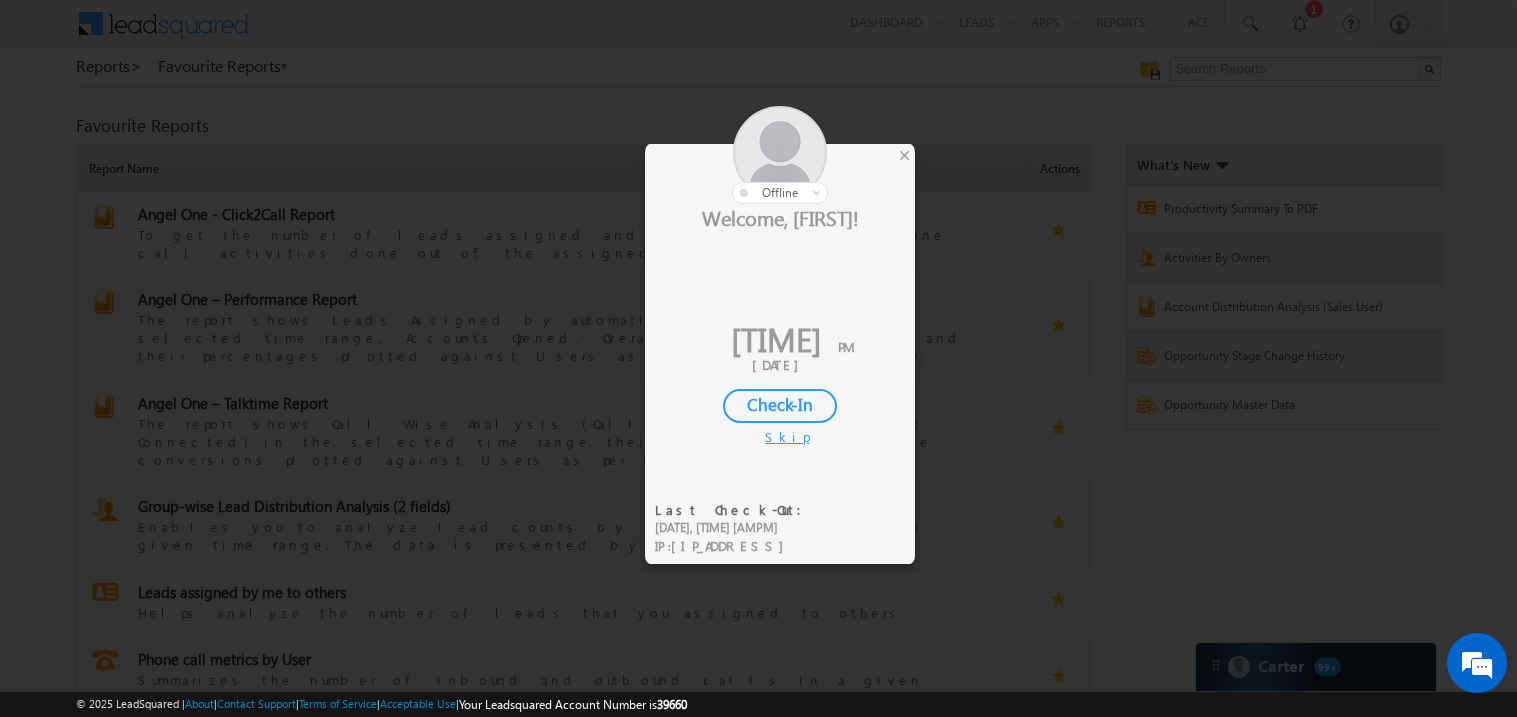 click at bounding box center (780, 155) 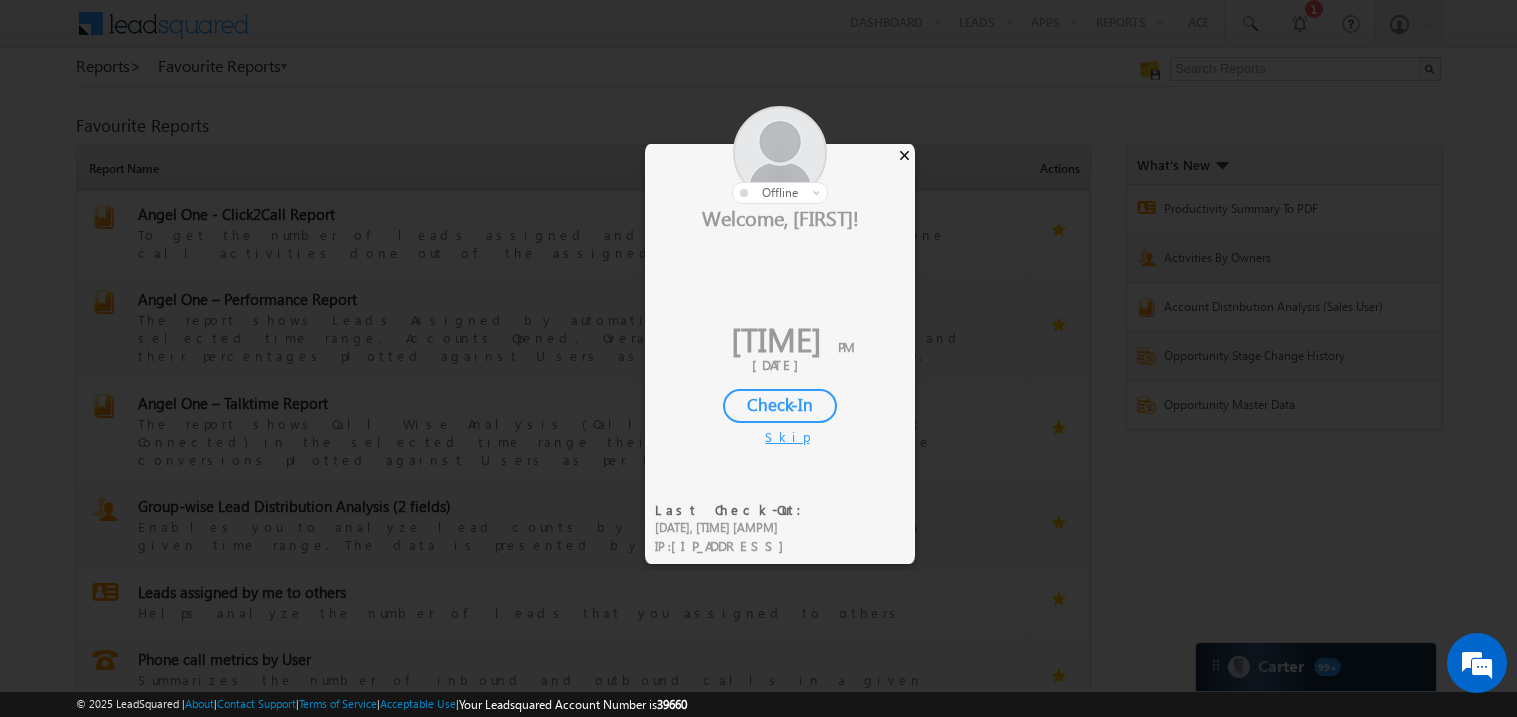 click on "×" at bounding box center [904, 155] 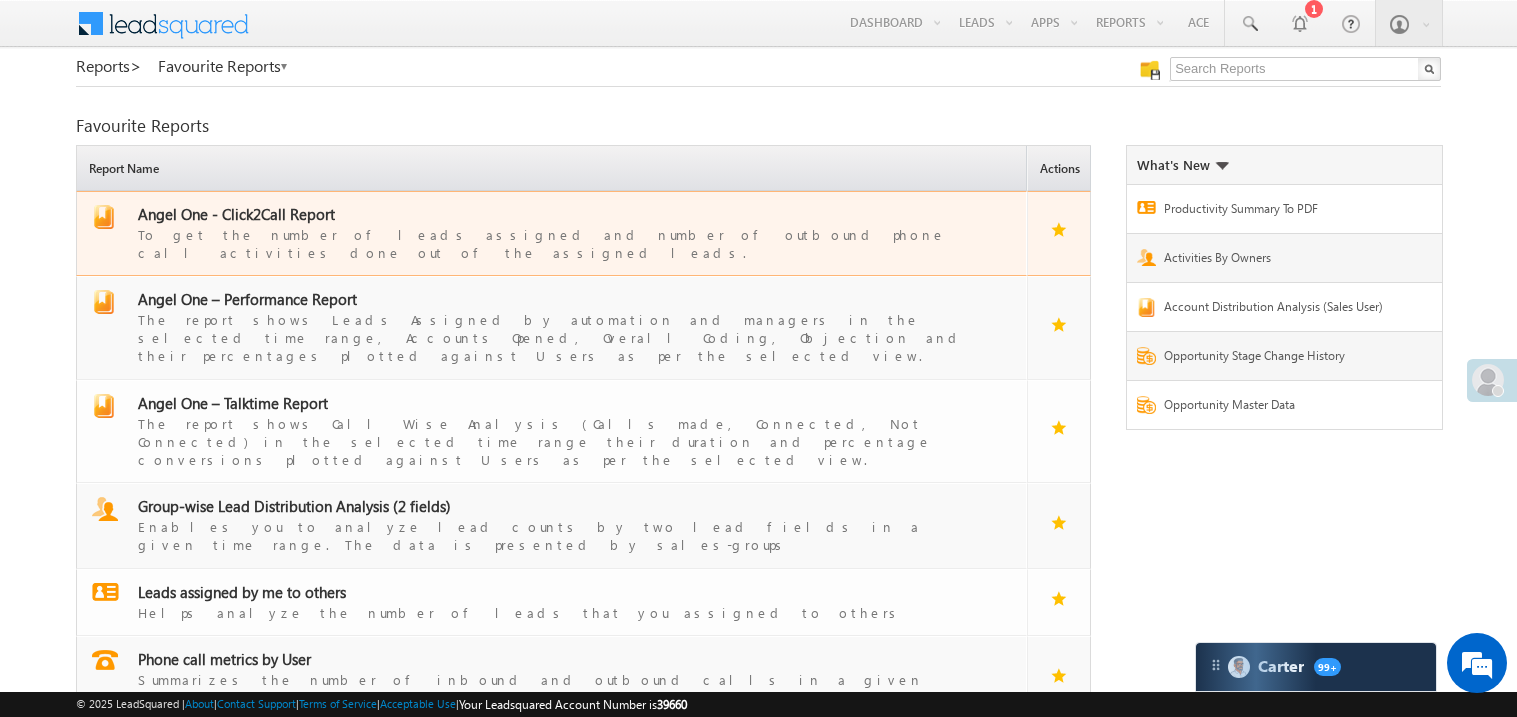 scroll, scrollTop: 0, scrollLeft: 0, axis: both 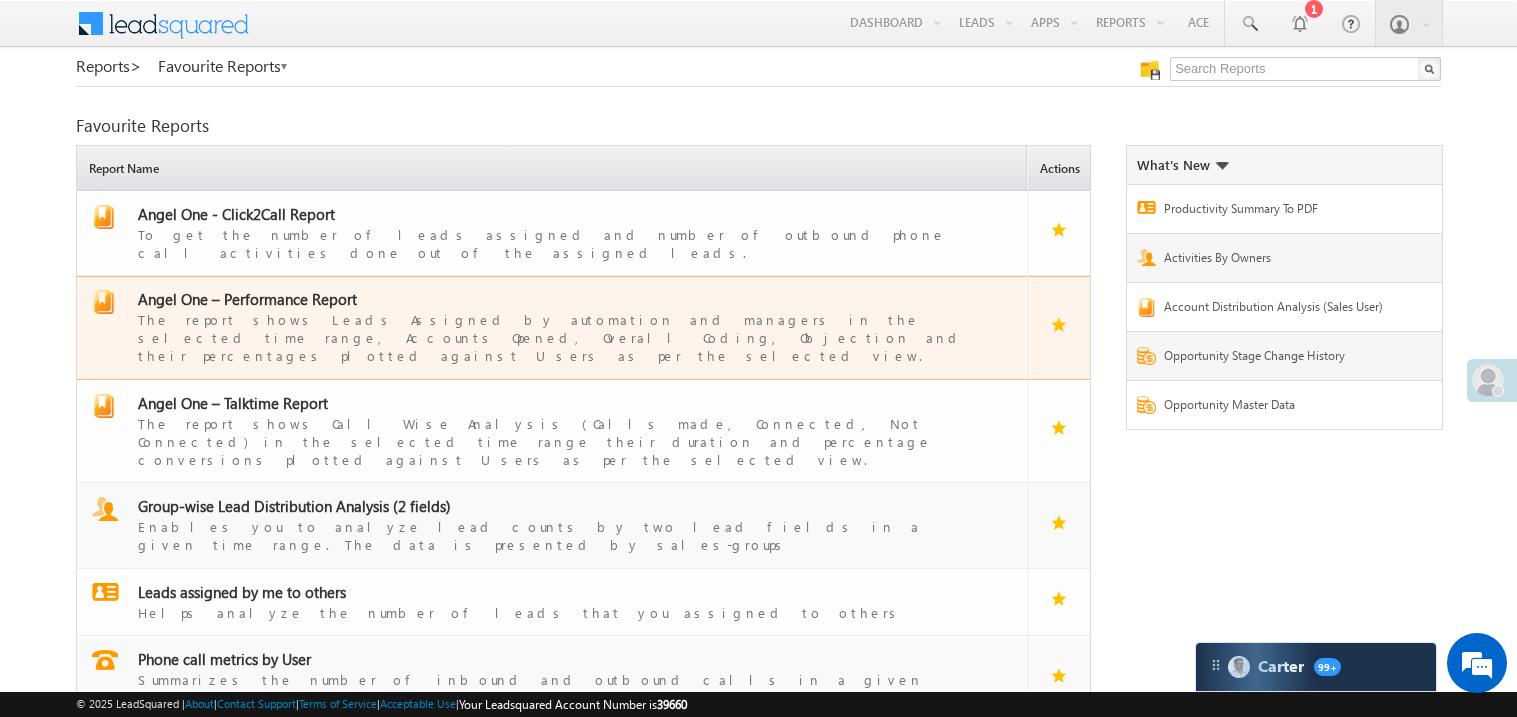 click on "Angel One – Performance Report" at bounding box center [247, 299] 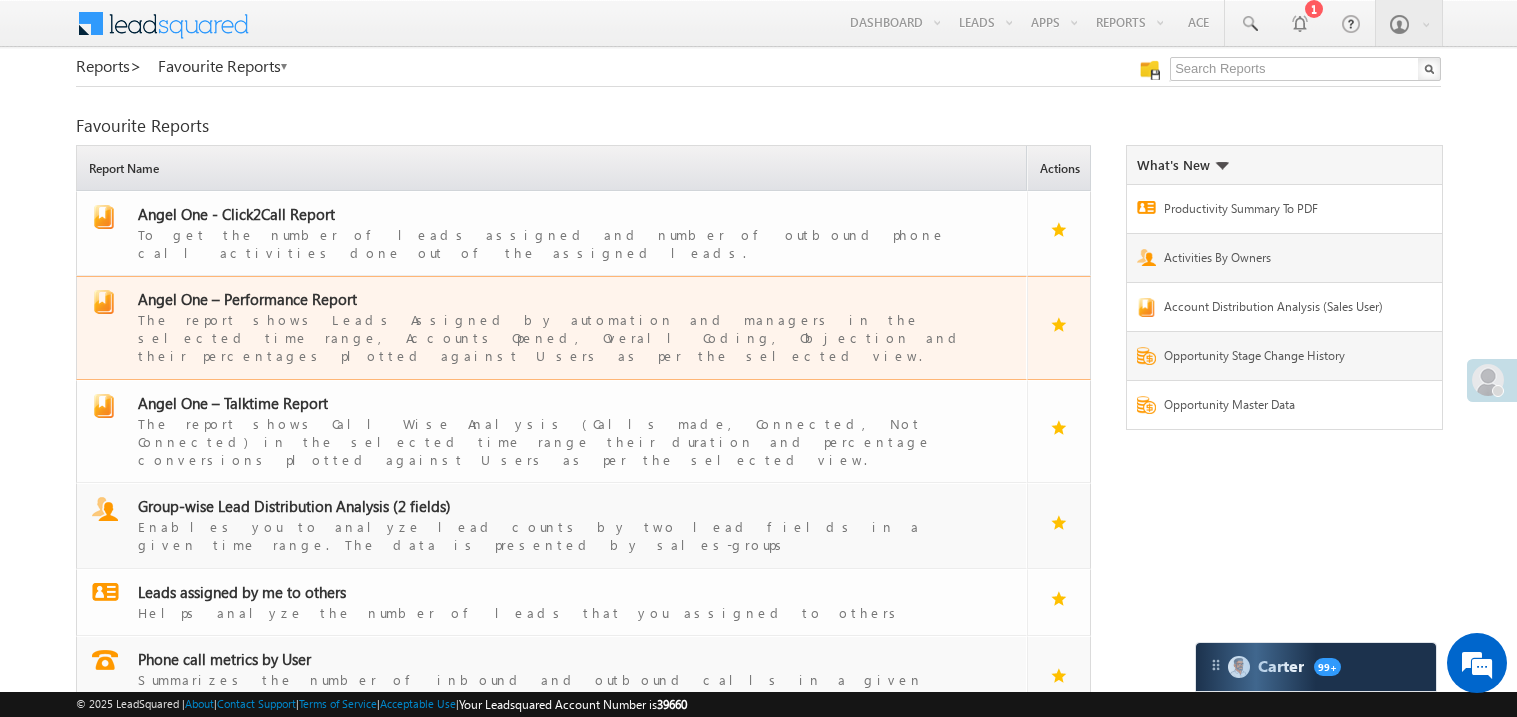 click on "Angel One – Performance Report" at bounding box center (247, 299) 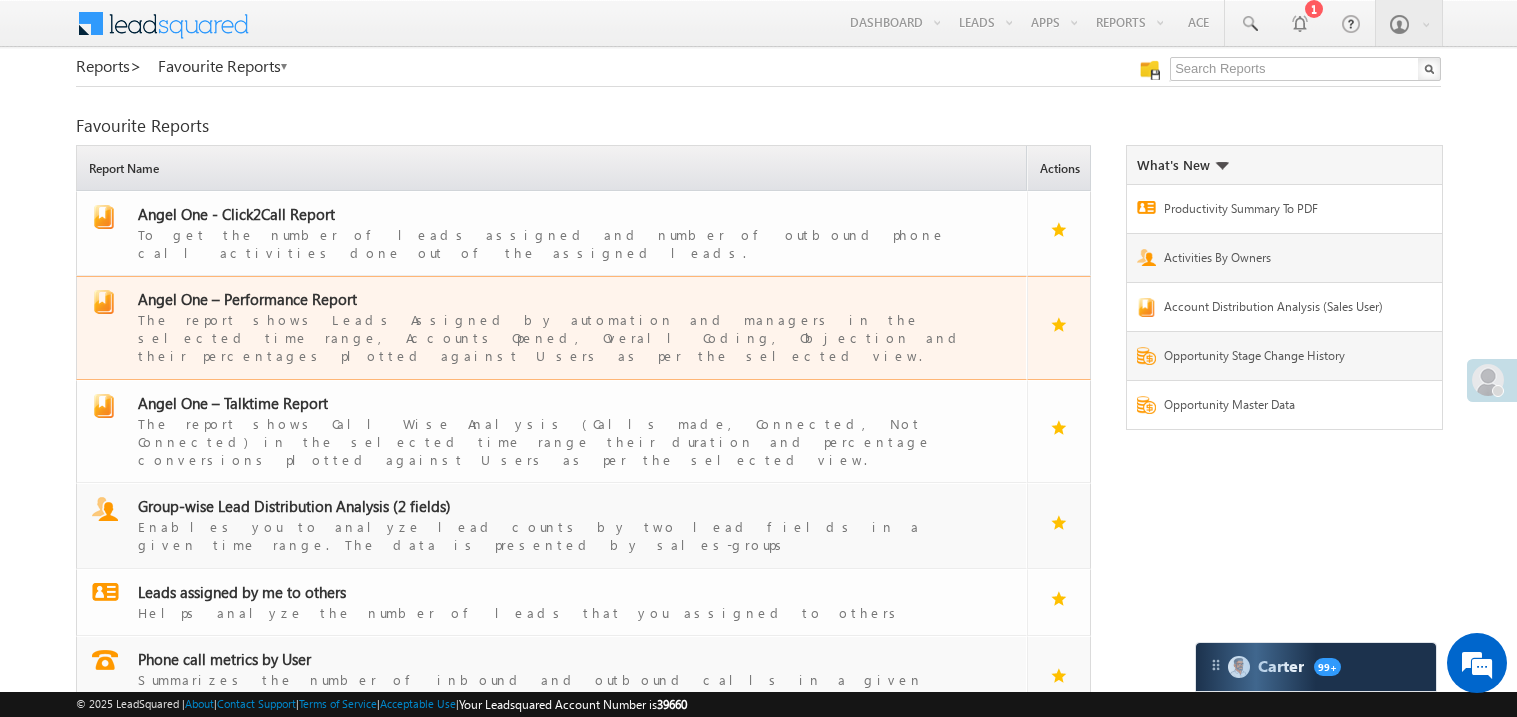 click on "Angel One – Performance Report" at bounding box center [247, 299] 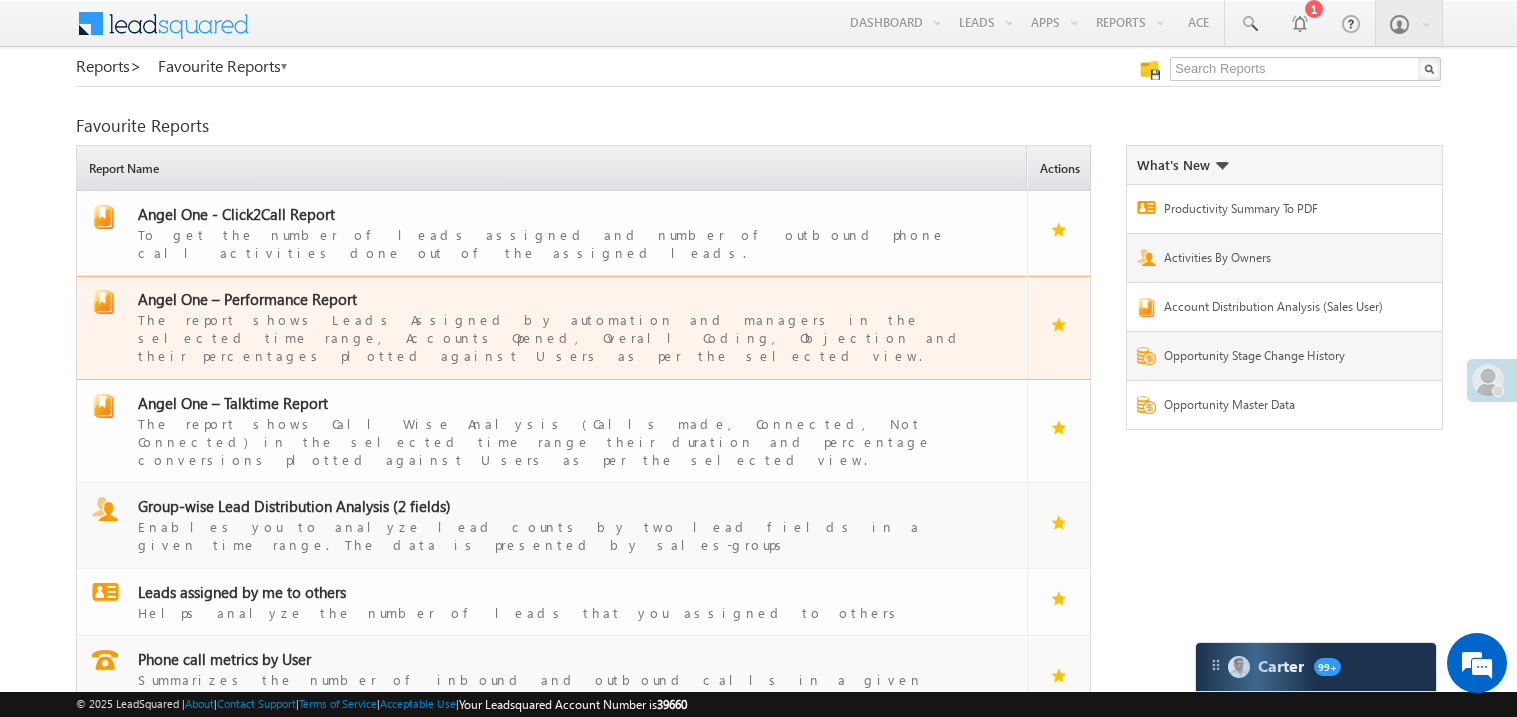 click on "Angel One – Performance Report" at bounding box center (247, 299) 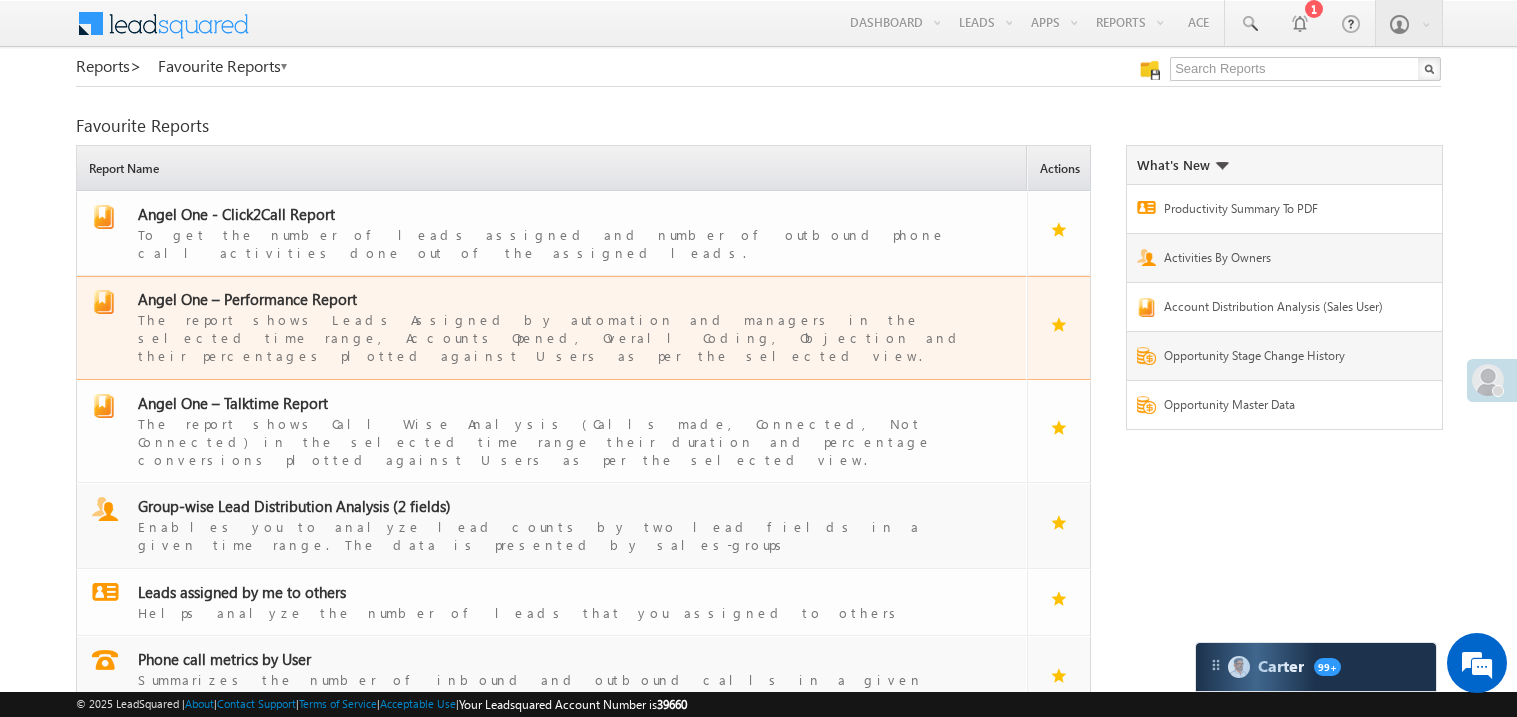 click on "Angel One – Performance Report" at bounding box center (247, 299) 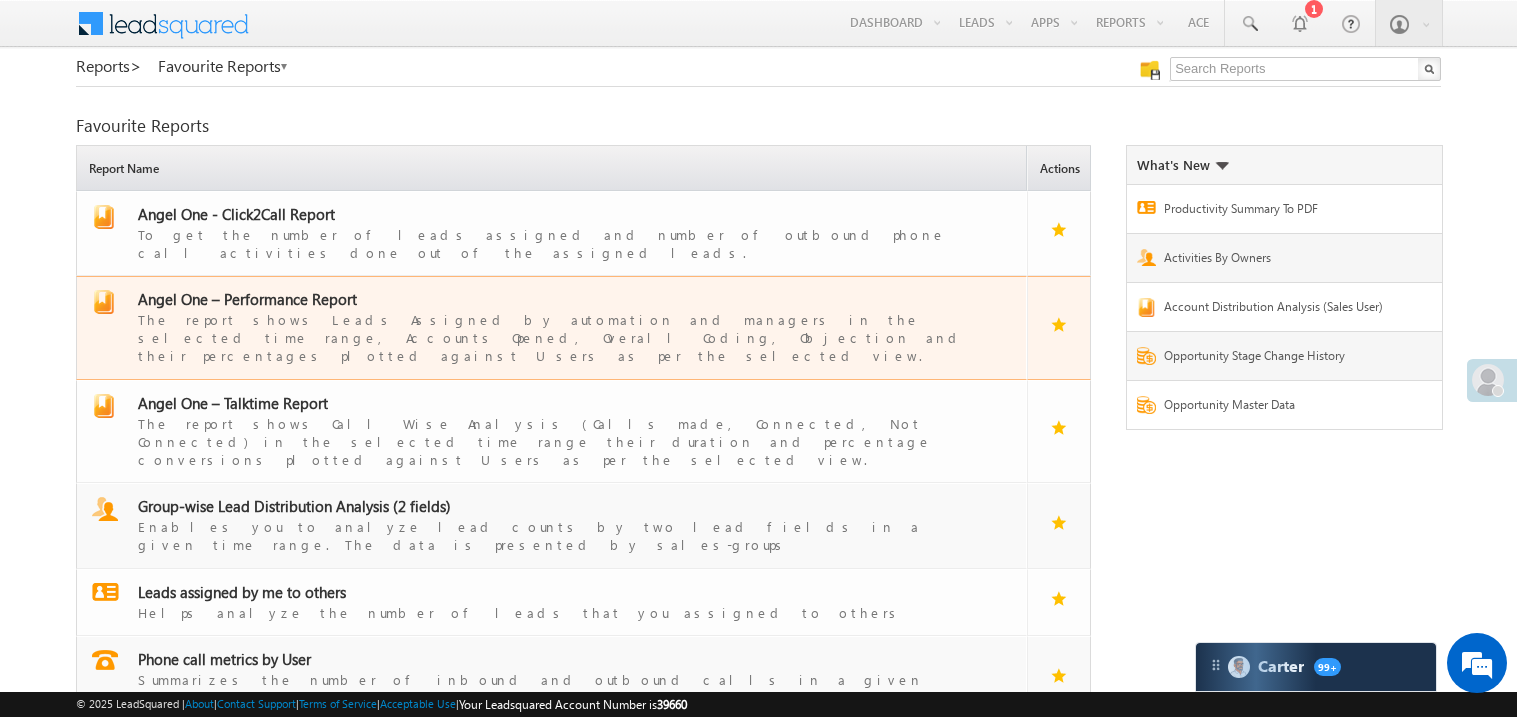 click on "Angel One – Performance Report" at bounding box center [247, 299] 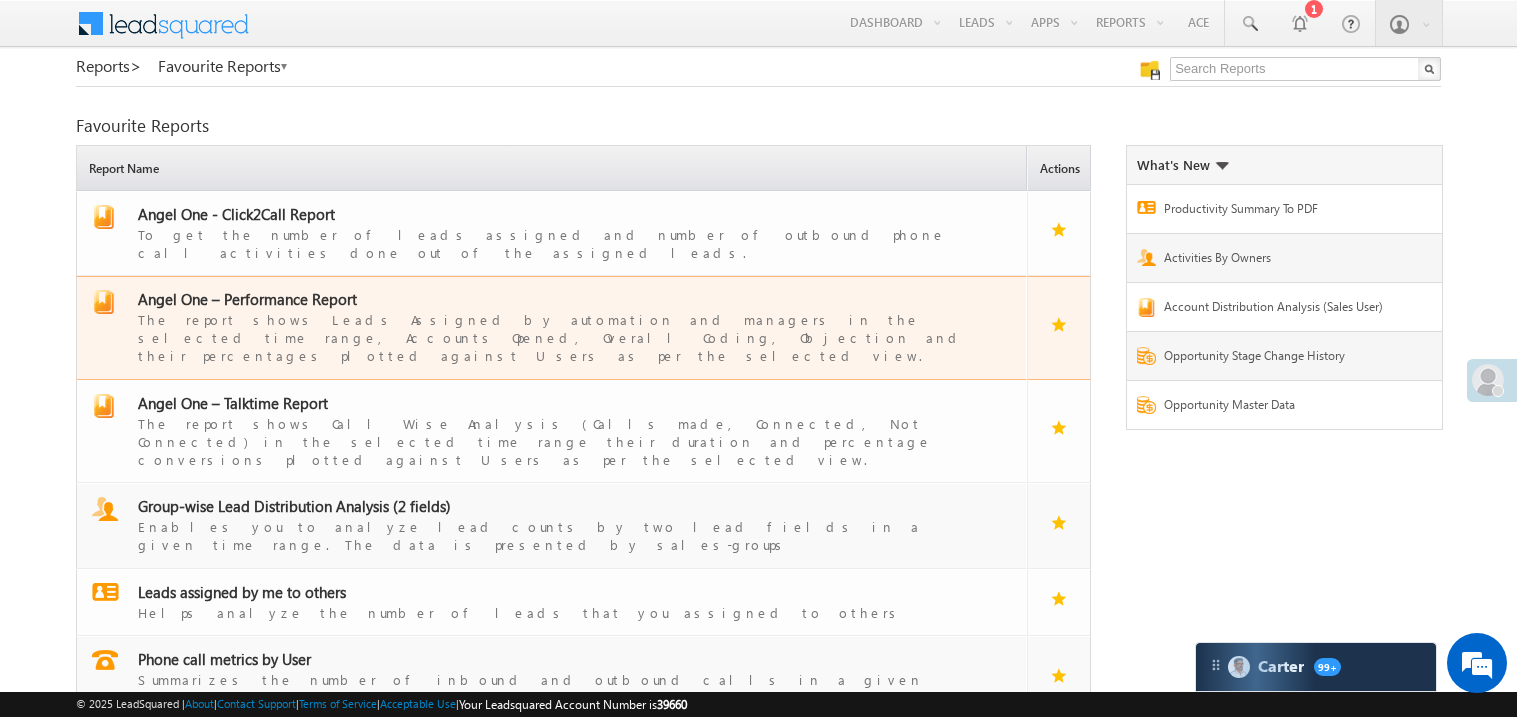 click on "Angel One – Performance Report" at bounding box center [247, 299] 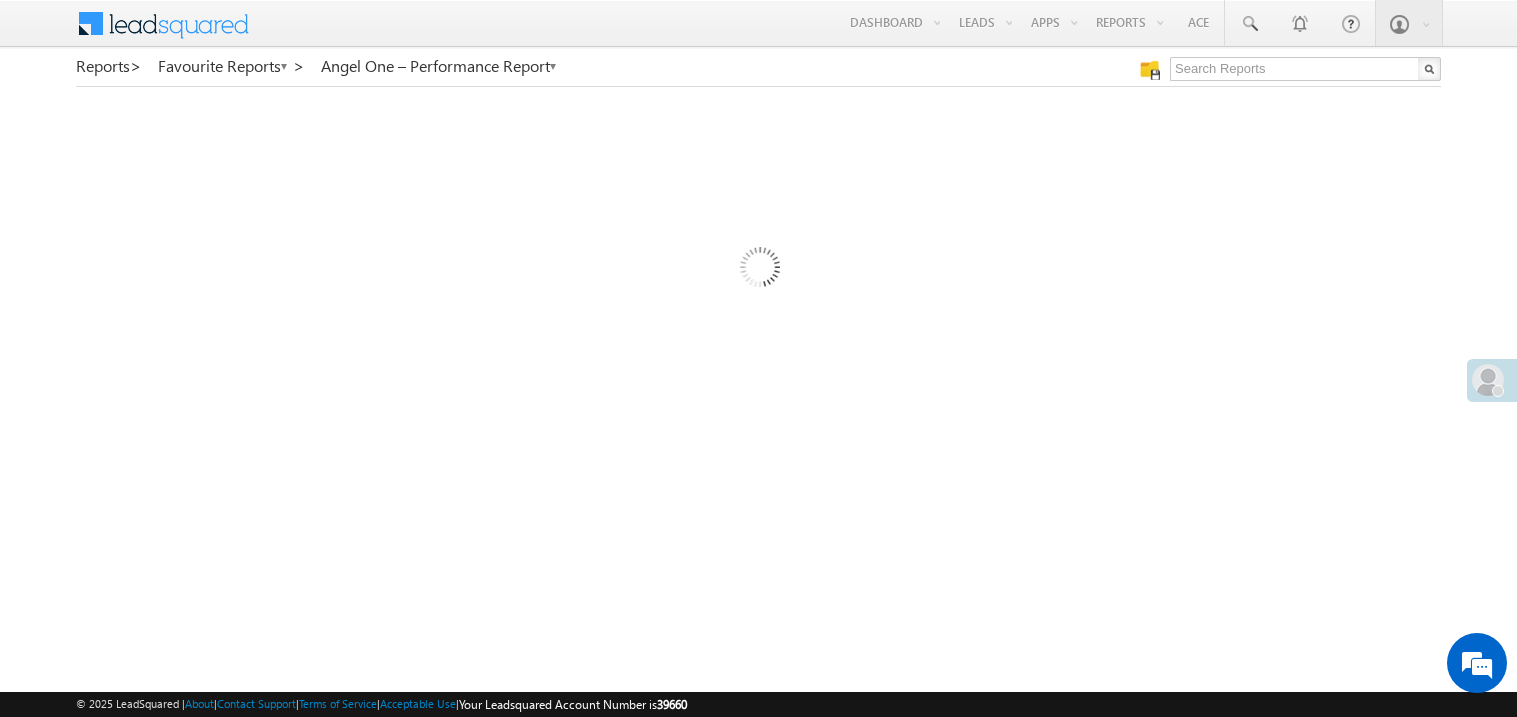 scroll, scrollTop: 0, scrollLeft: 0, axis: both 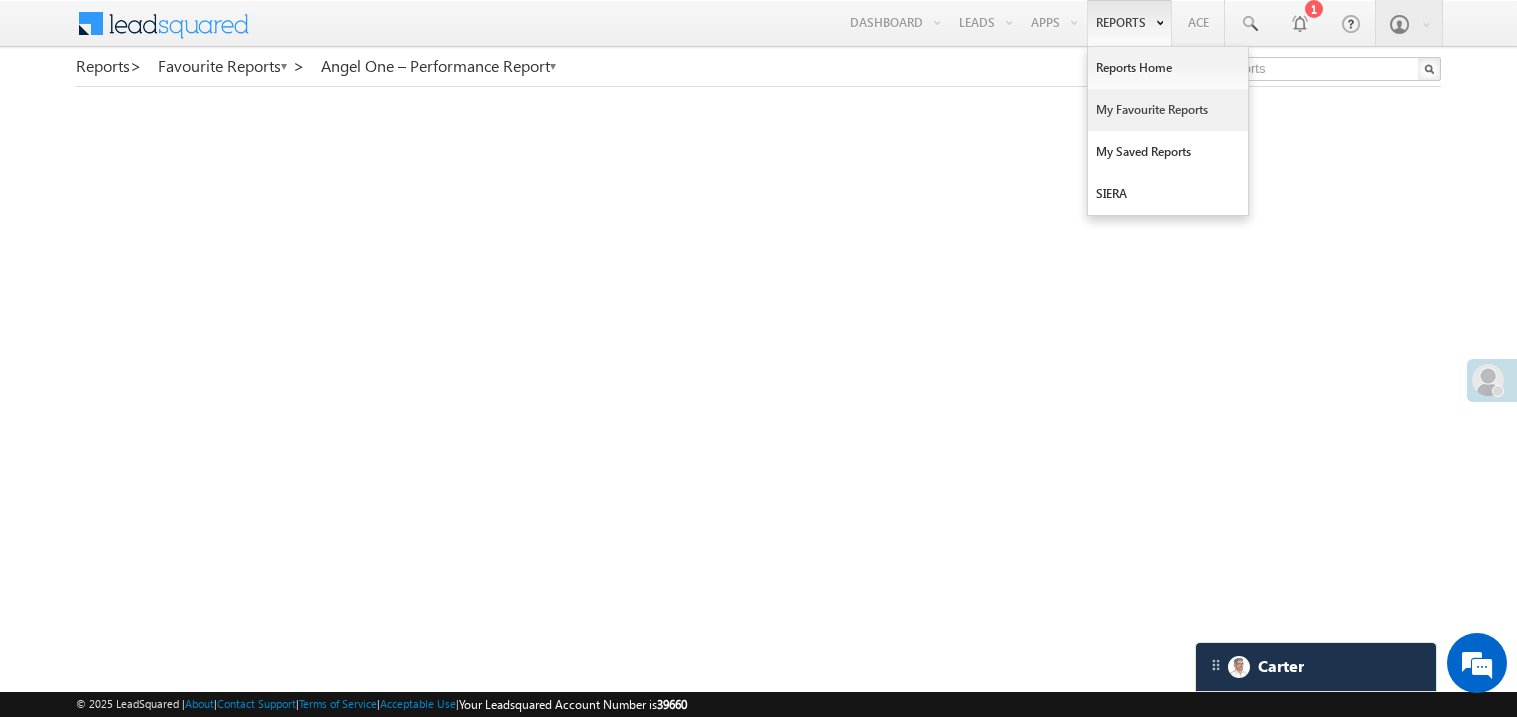 click on "My Favourite Reports" at bounding box center [1168, 110] 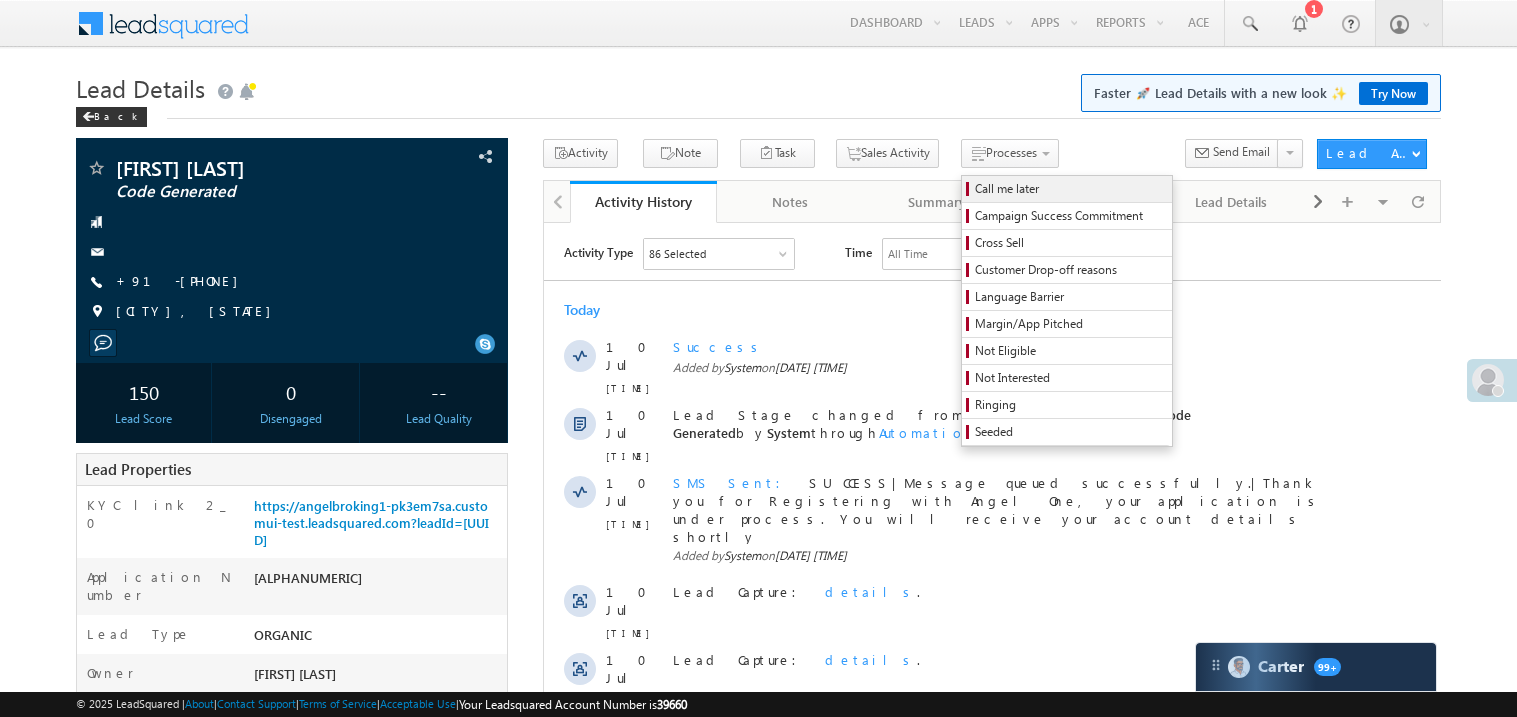 scroll, scrollTop: 0, scrollLeft: 0, axis: both 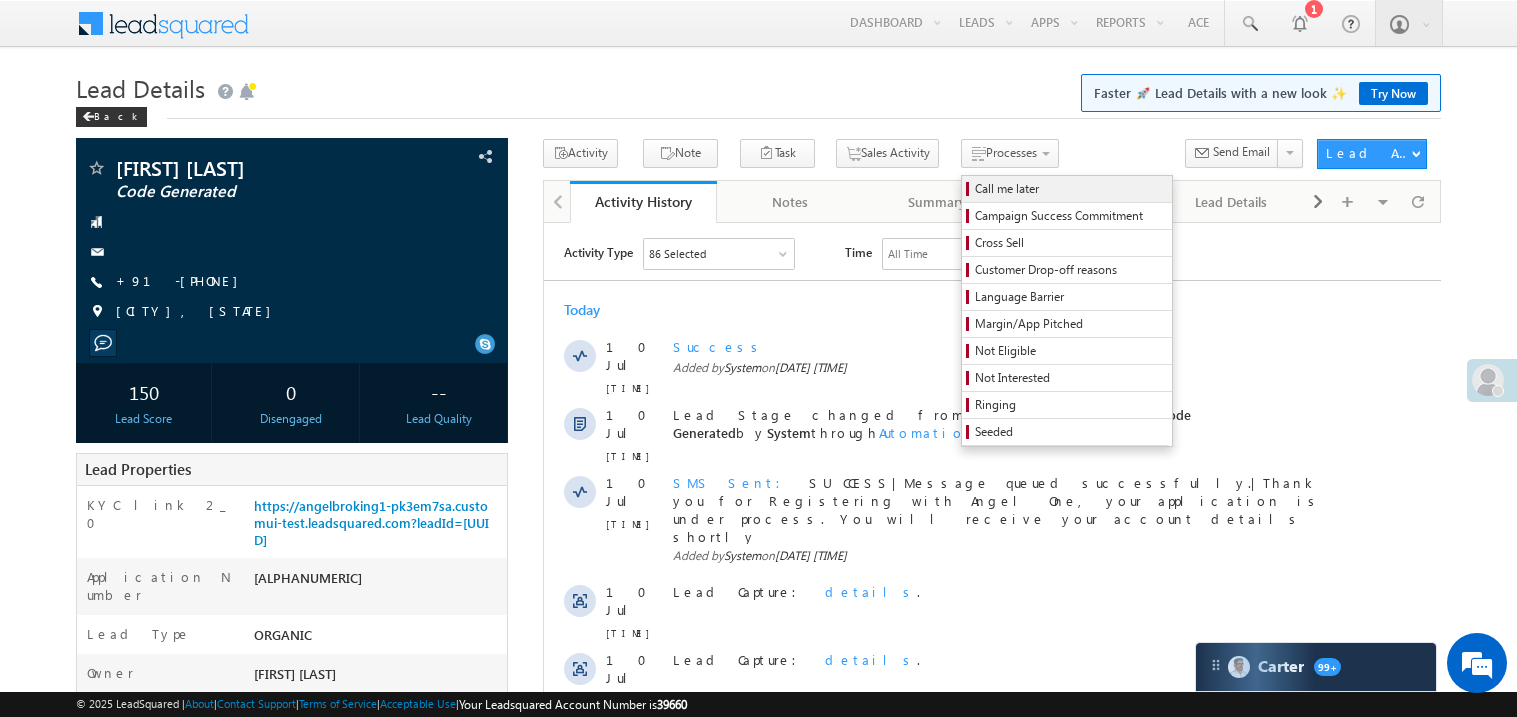 click on "Call me later" at bounding box center (1070, 189) 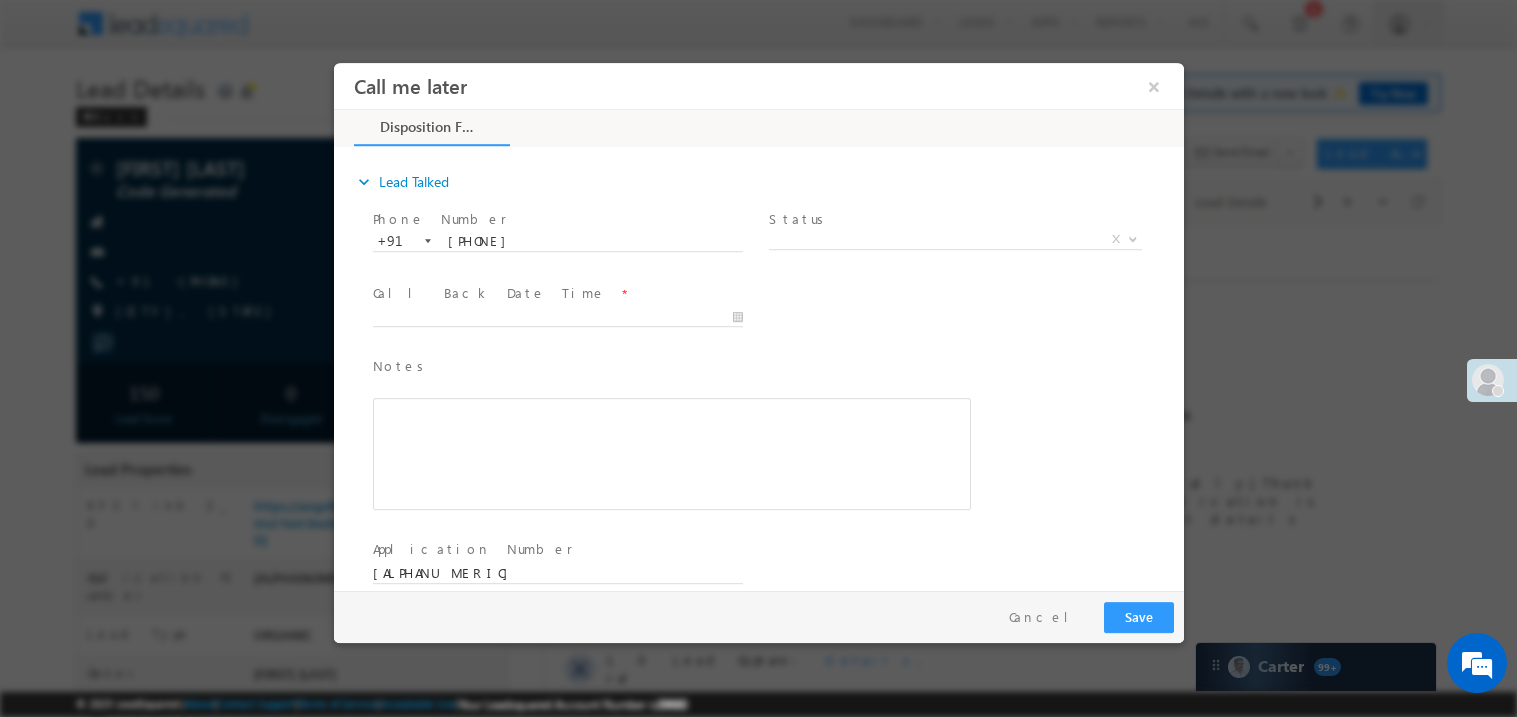 scroll, scrollTop: 0, scrollLeft: 0, axis: both 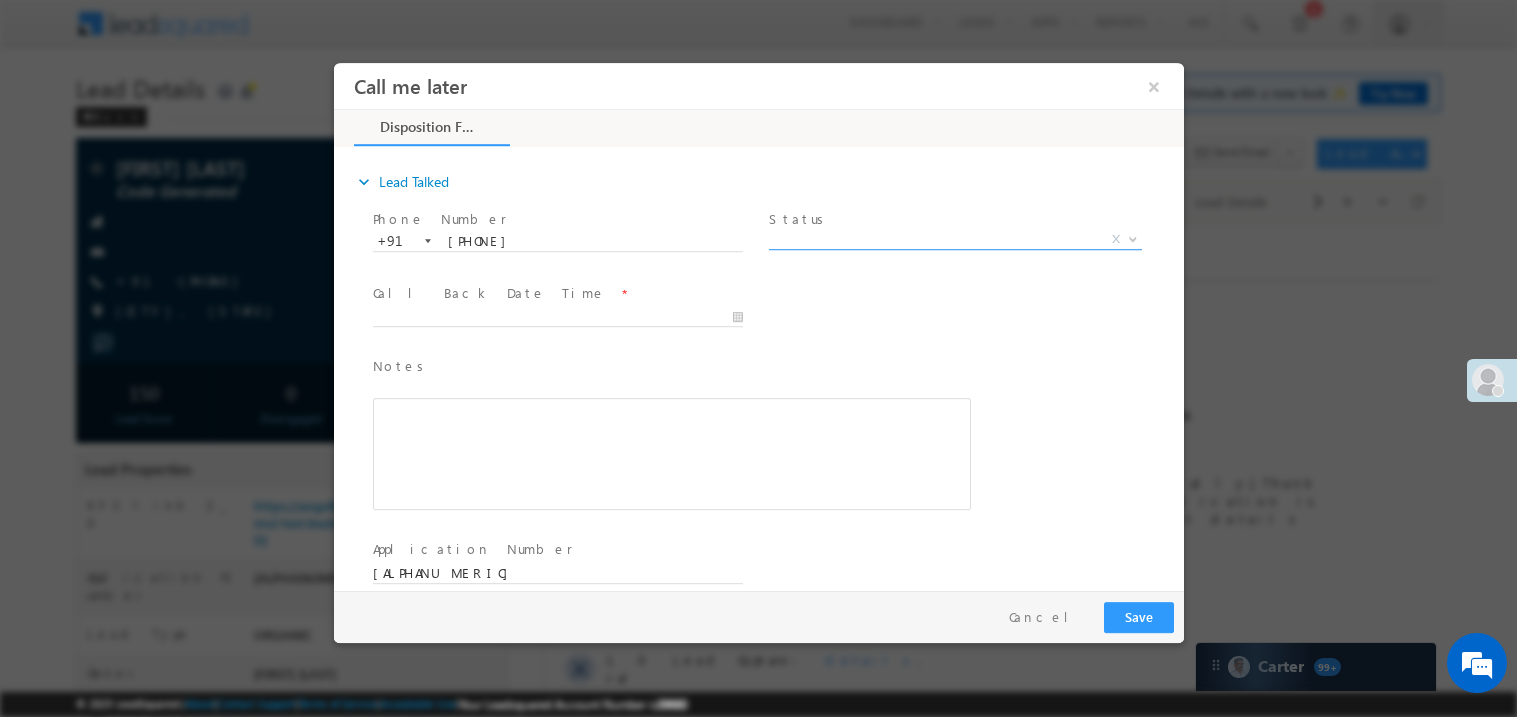 click on "X" at bounding box center (954, 239) 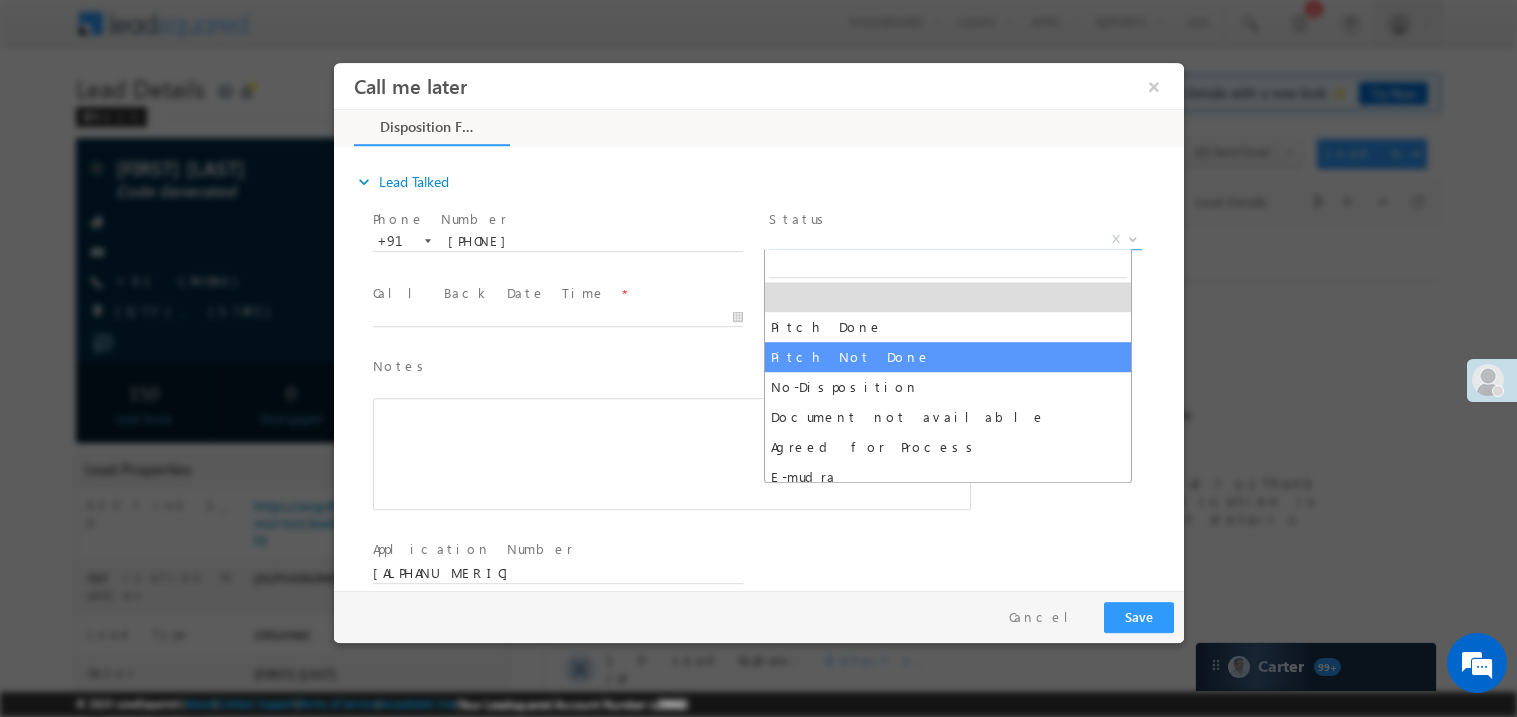 select on "Pitch Not Done" 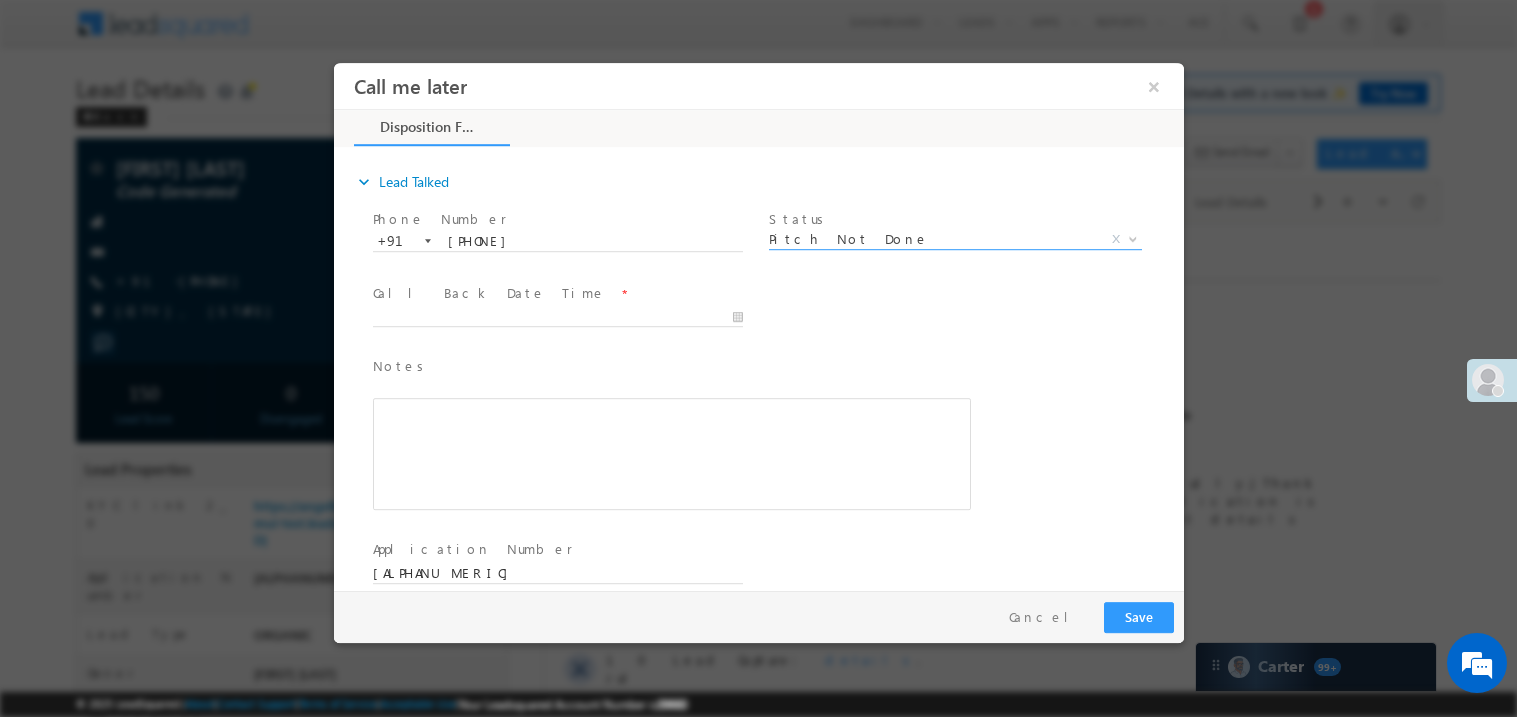 scroll, scrollTop: 0, scrollLeft: 0, axis: both 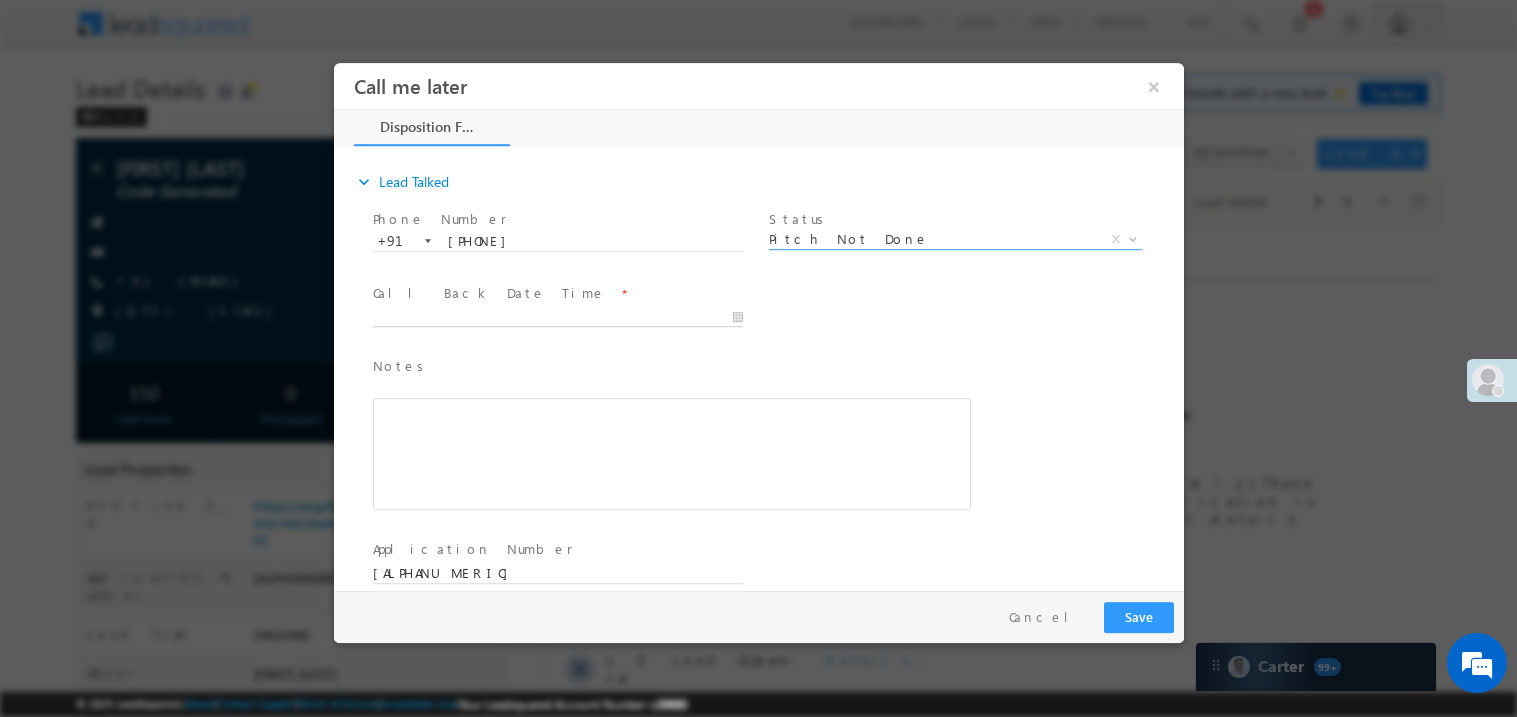click on "Call me later
×" at bounding box center (758, 325) 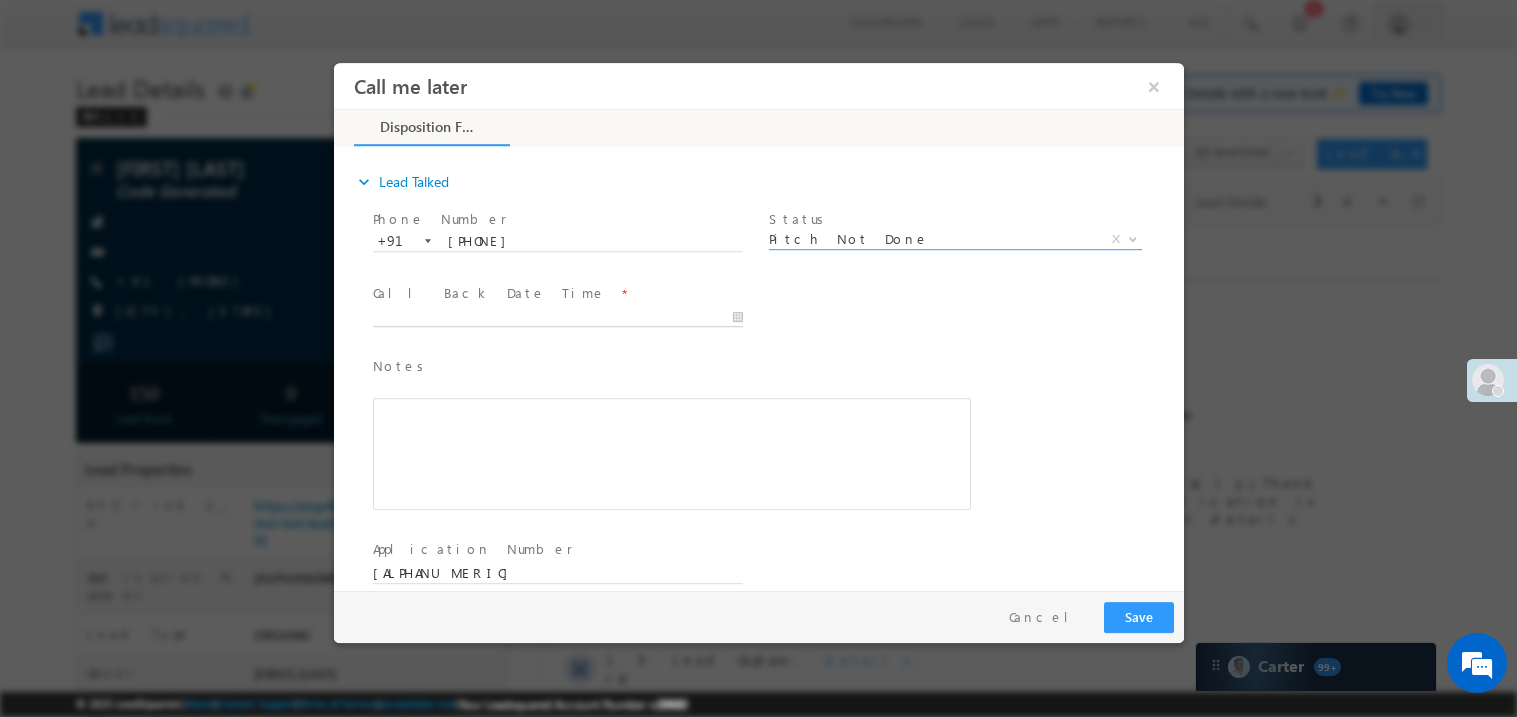 type on "07/10/25 9:35 PM" 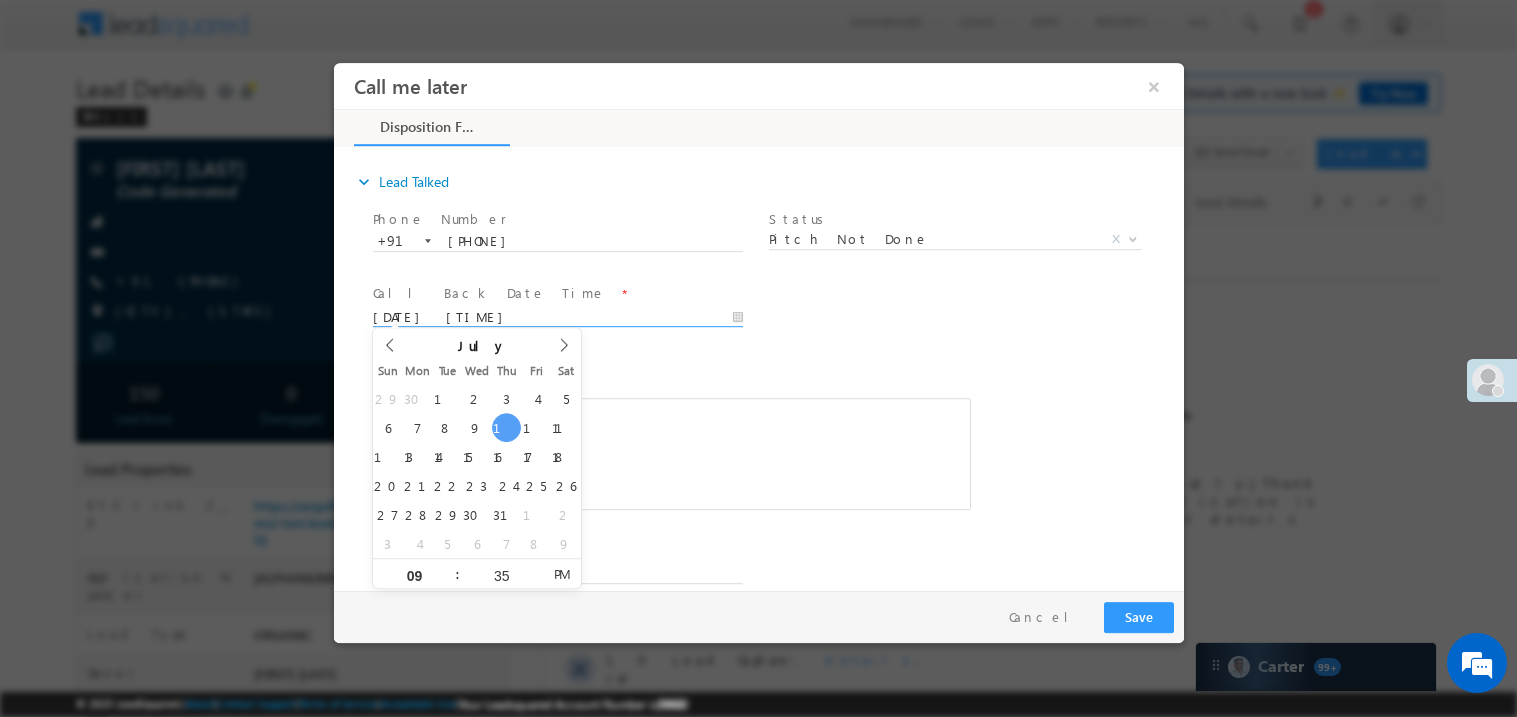 click at bounding box center (671, 453) 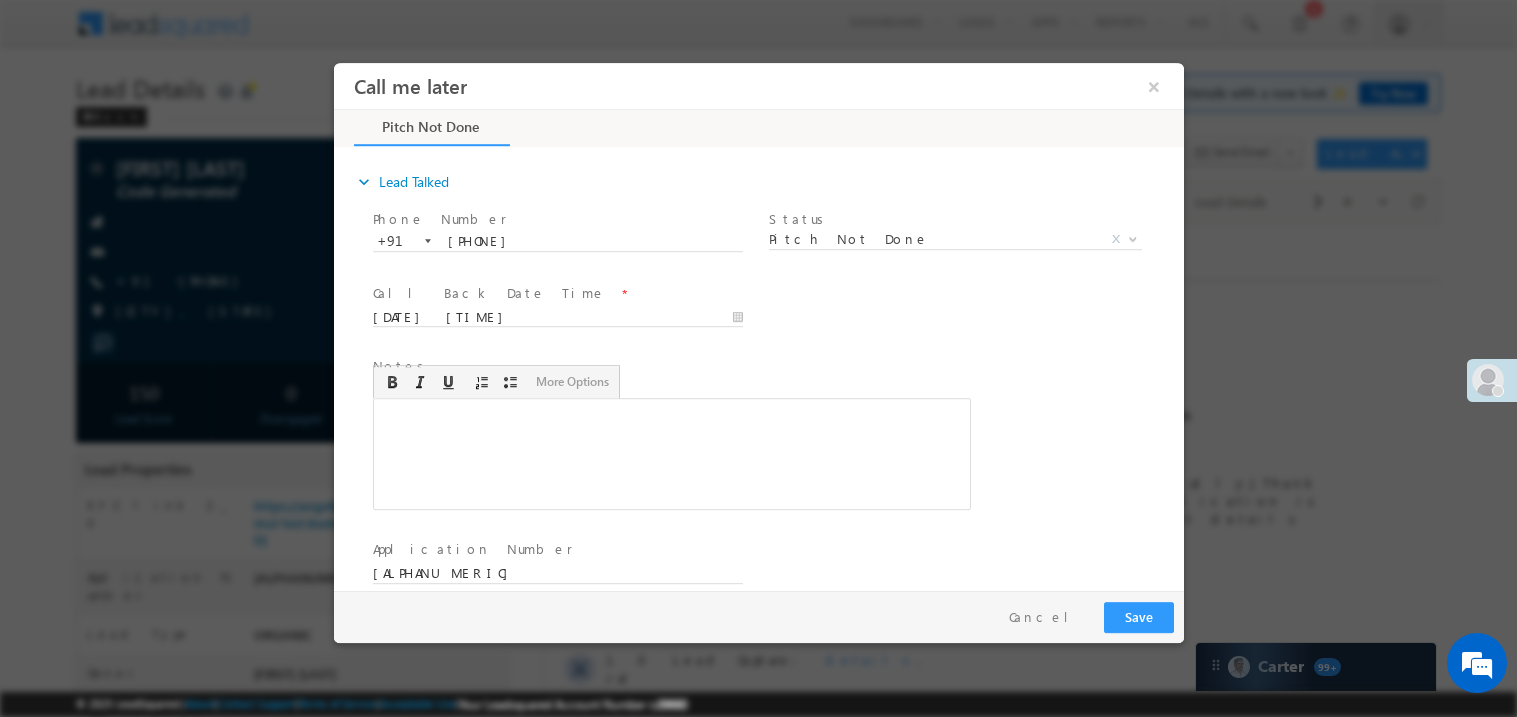 type 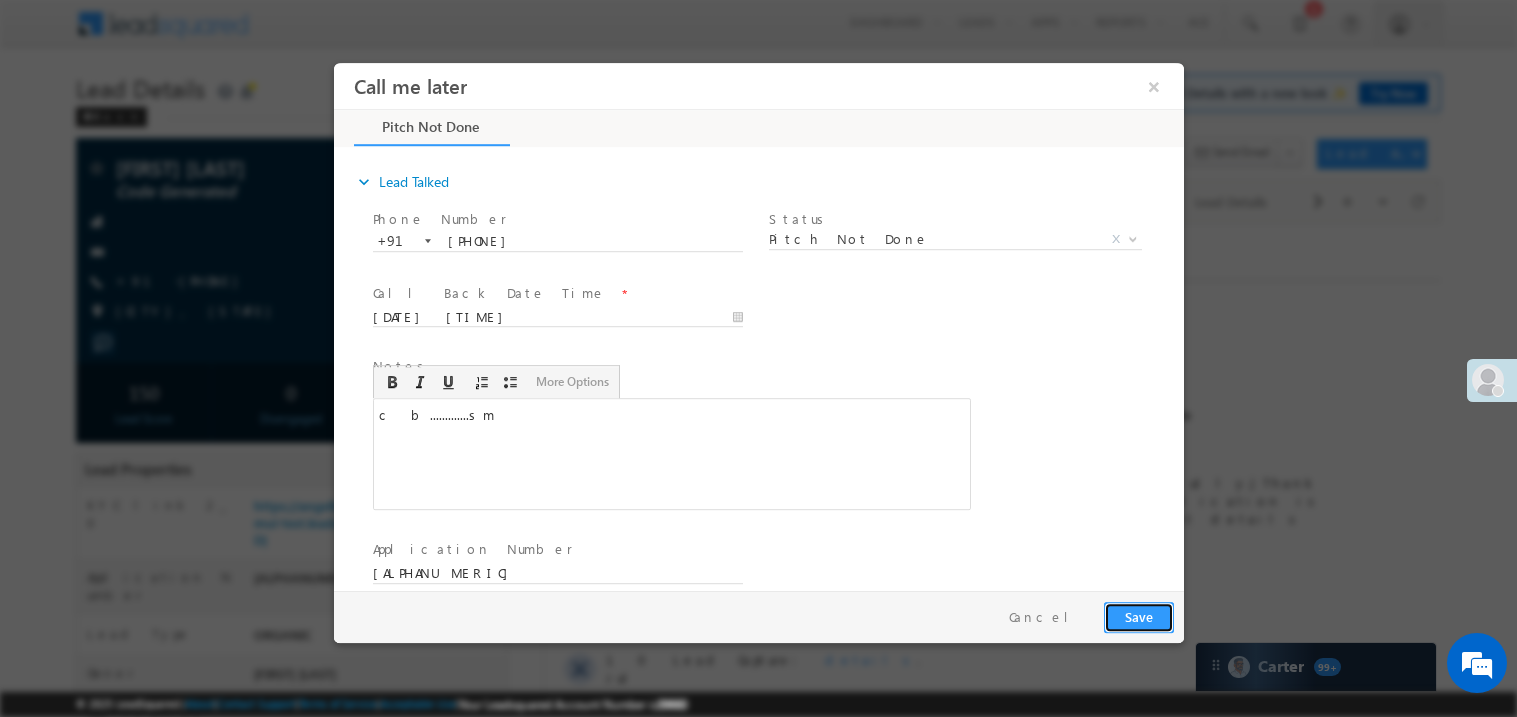 click on "Save" at bounding box center (1138, 616) 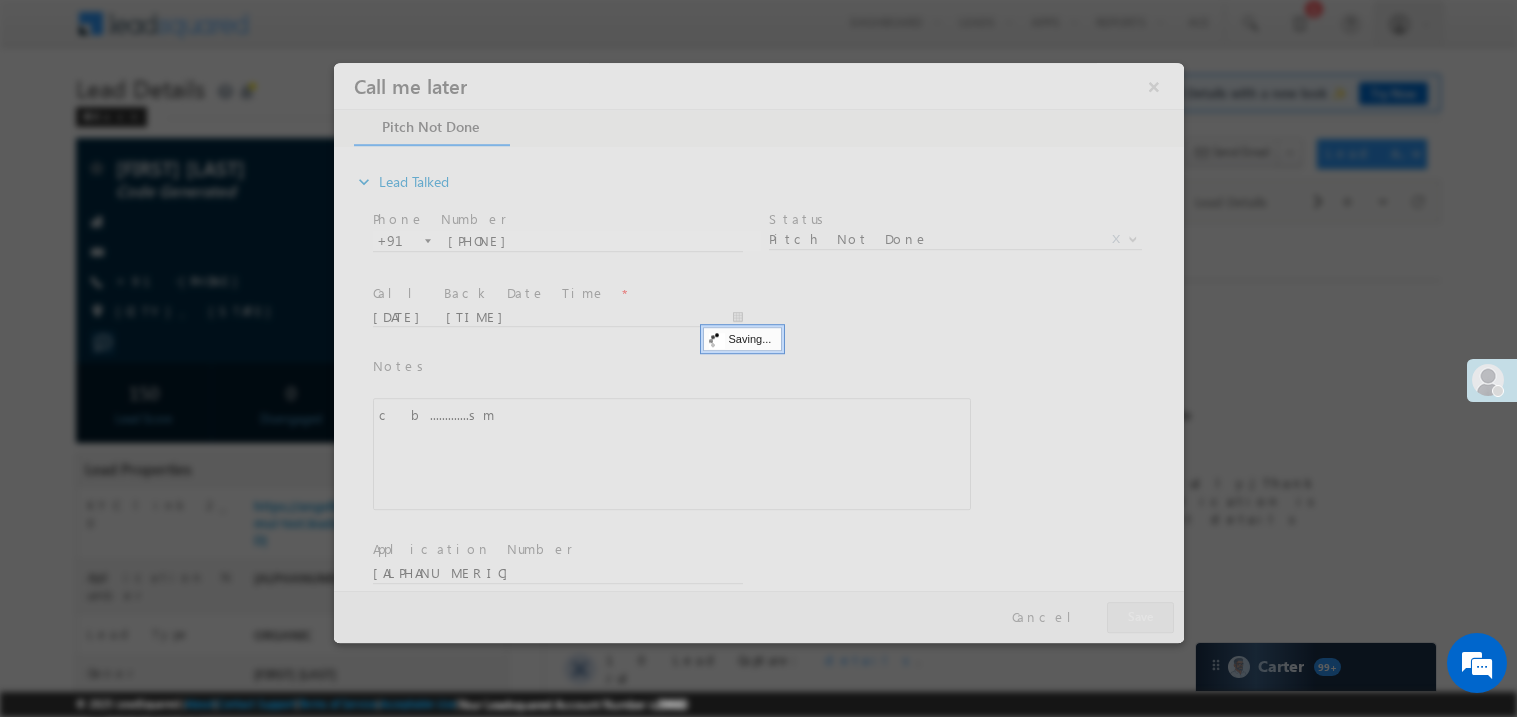 click at bounding box center [758, 352] 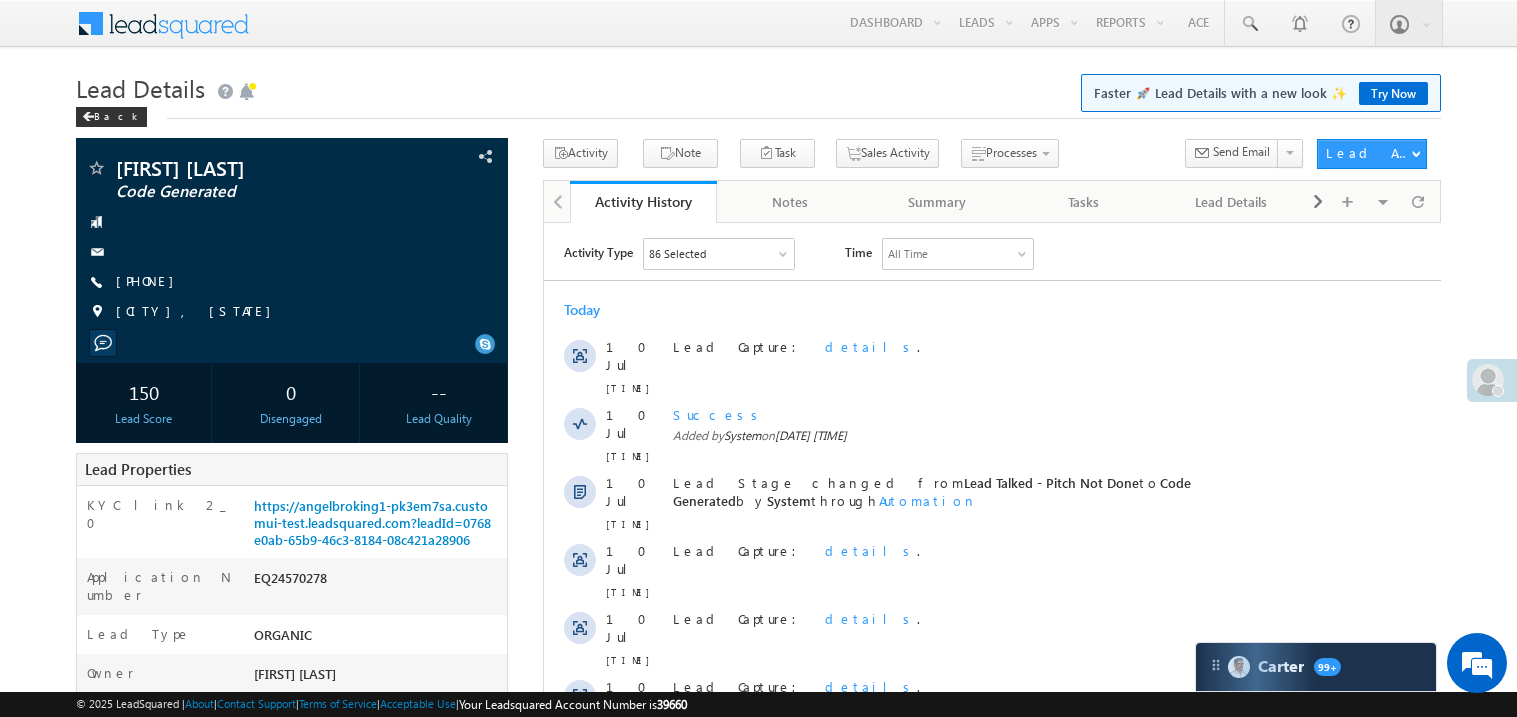 scroll, scrollTop: 0, scrollLeft: 0, axis: both 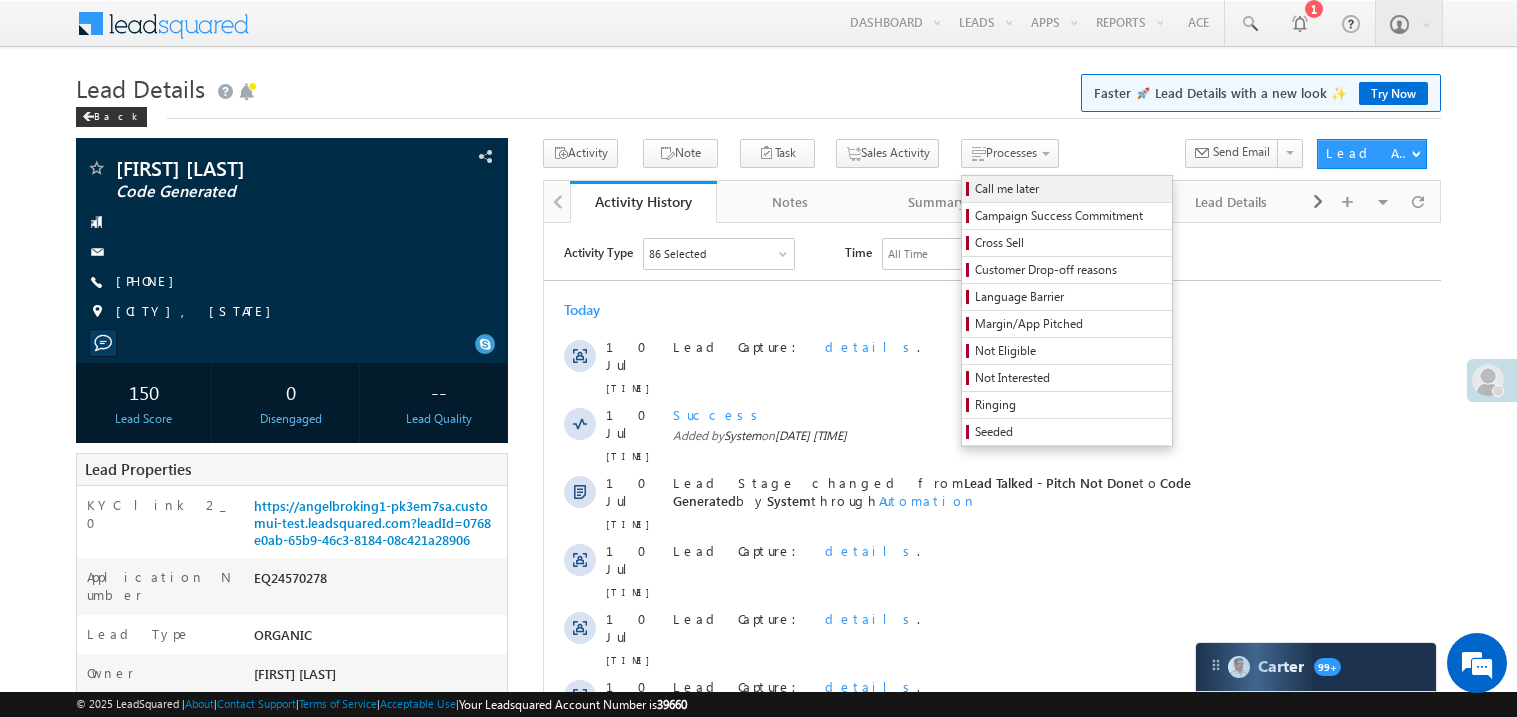 click on "Call me later" at bounding box center (1070, 189) 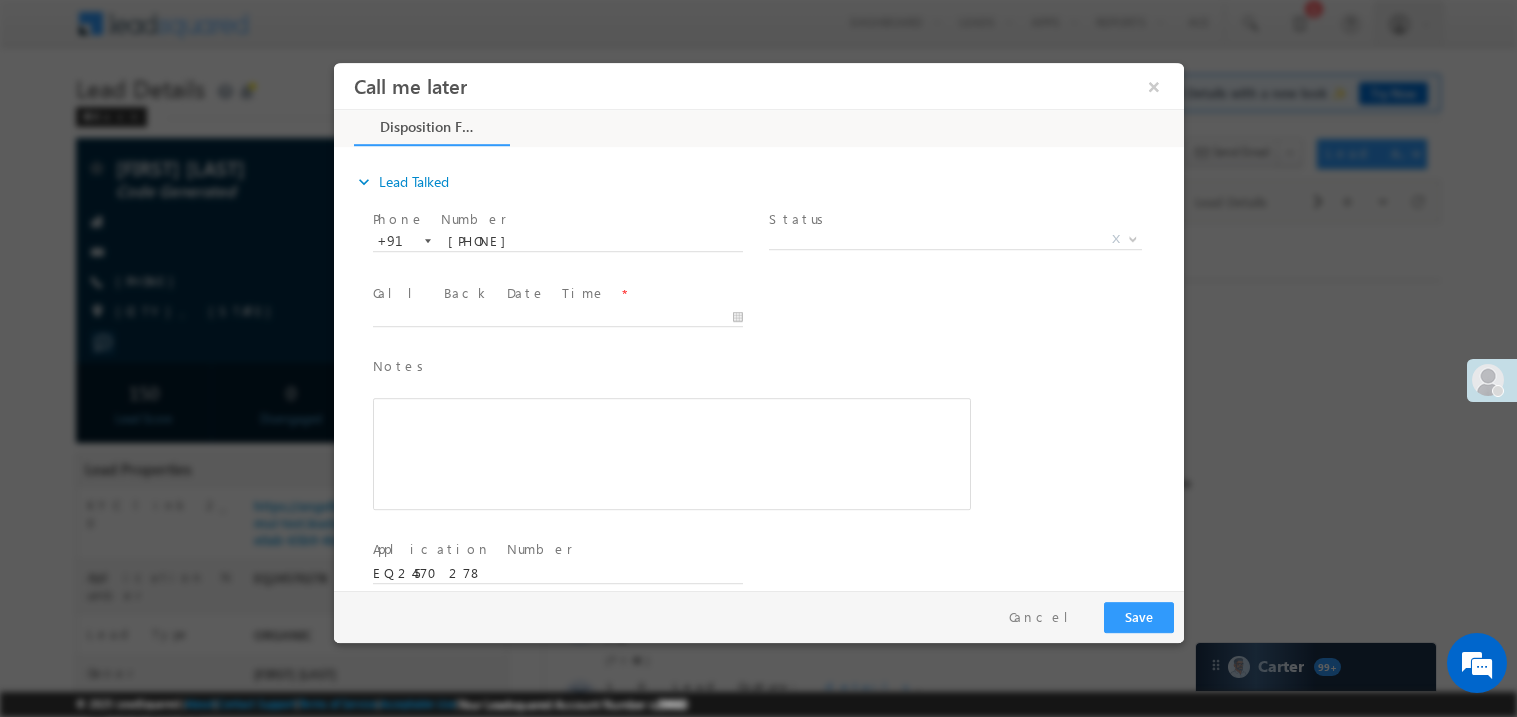 scroll, scrollTop: 0, scrollLeft: 0, axis: both 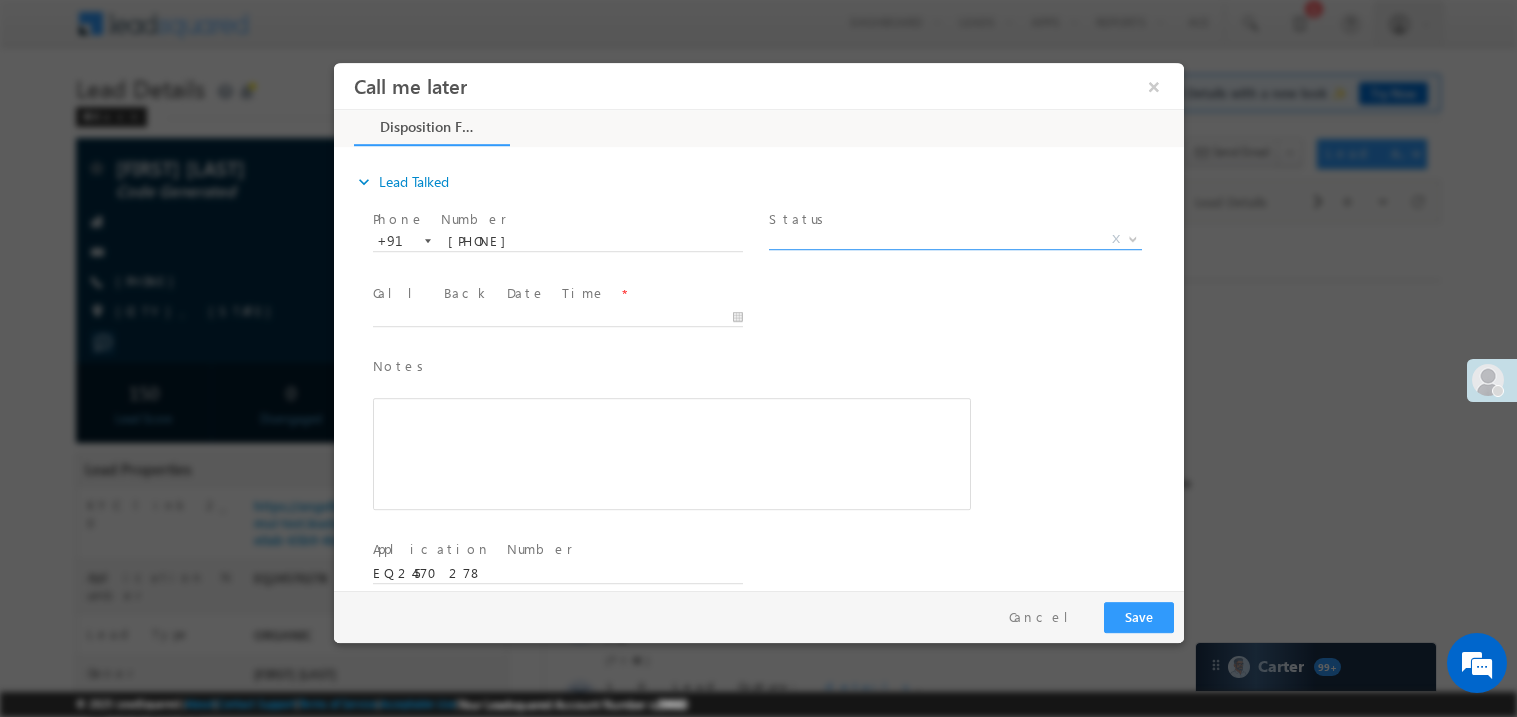 click on "X" at bounding box center (954, 239) 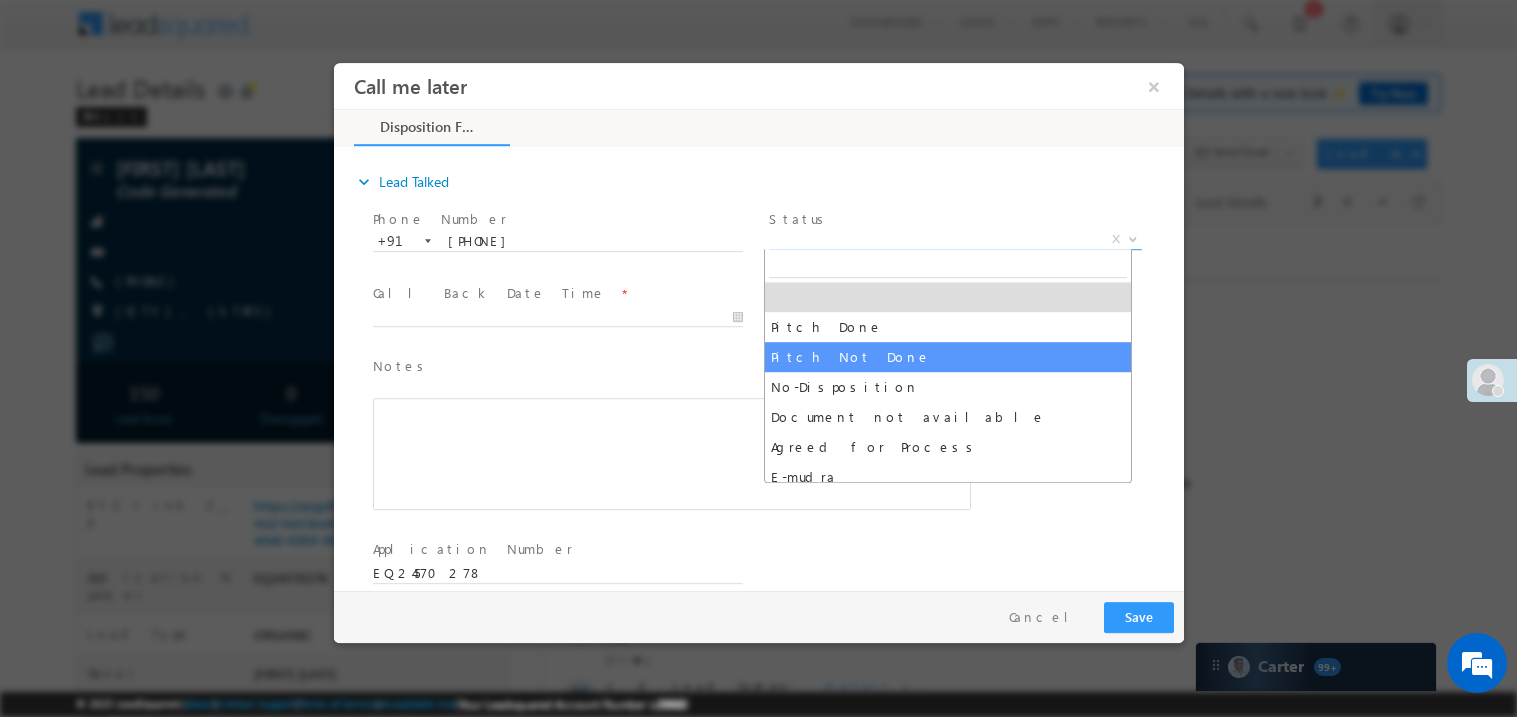 select on "Pitch Not Done" 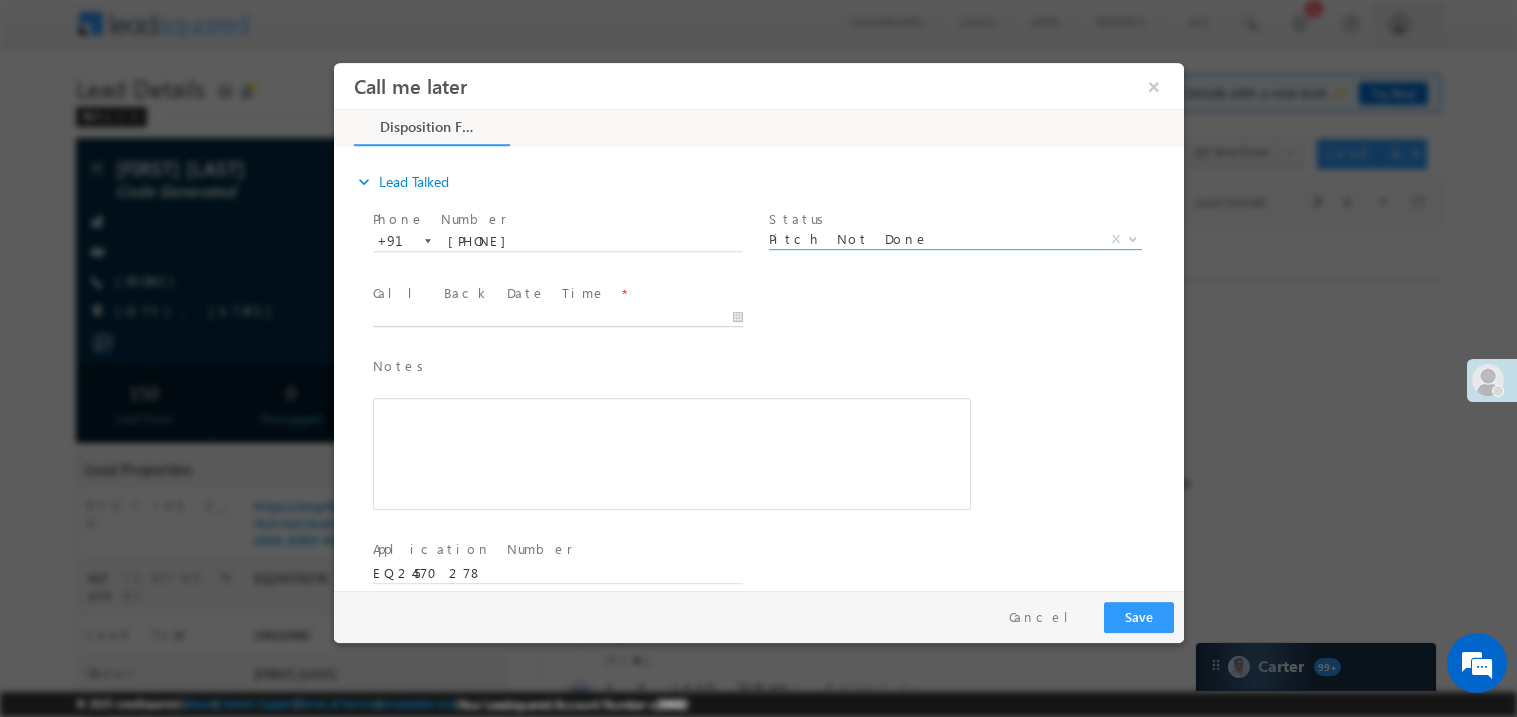 click on "Call me later
×" at bounding box center (758, 325) 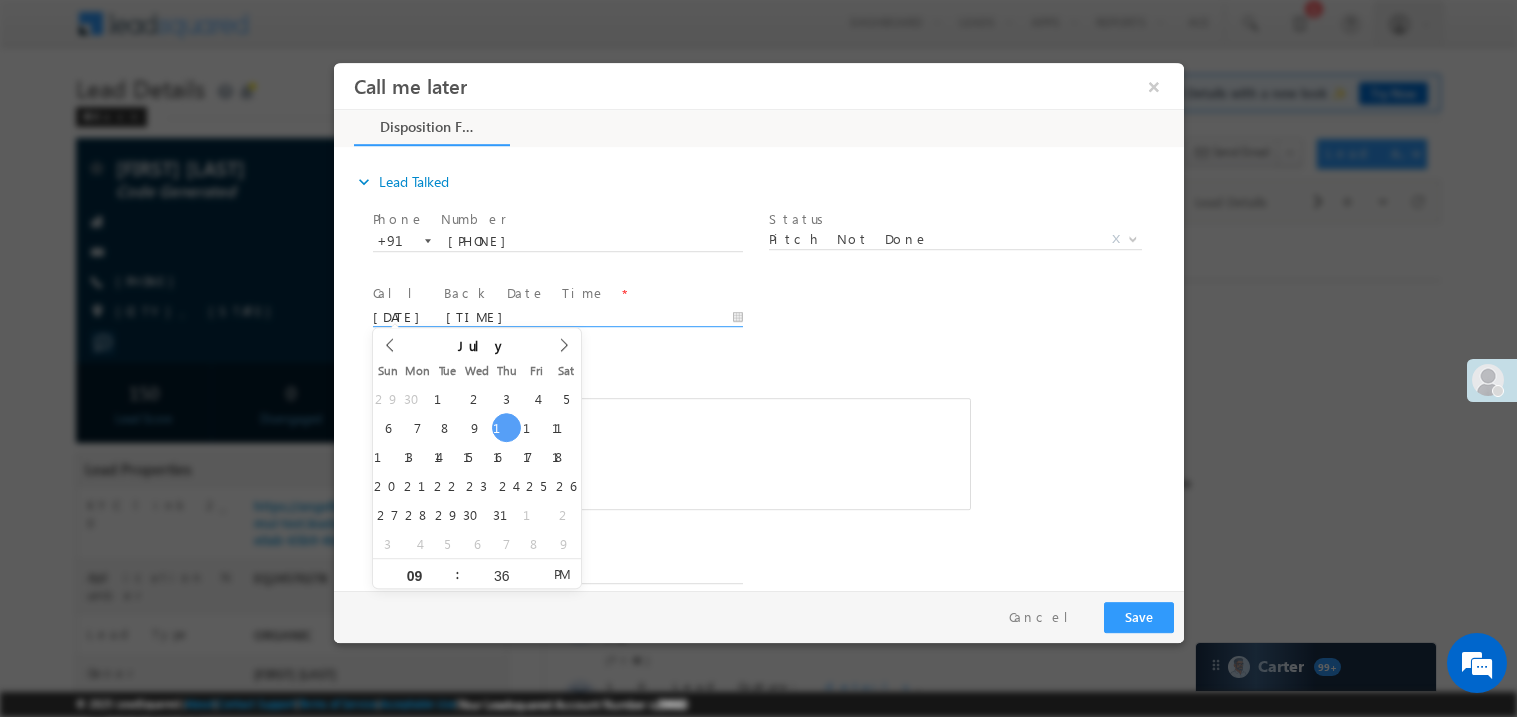 click at bounding box center (671, 453) 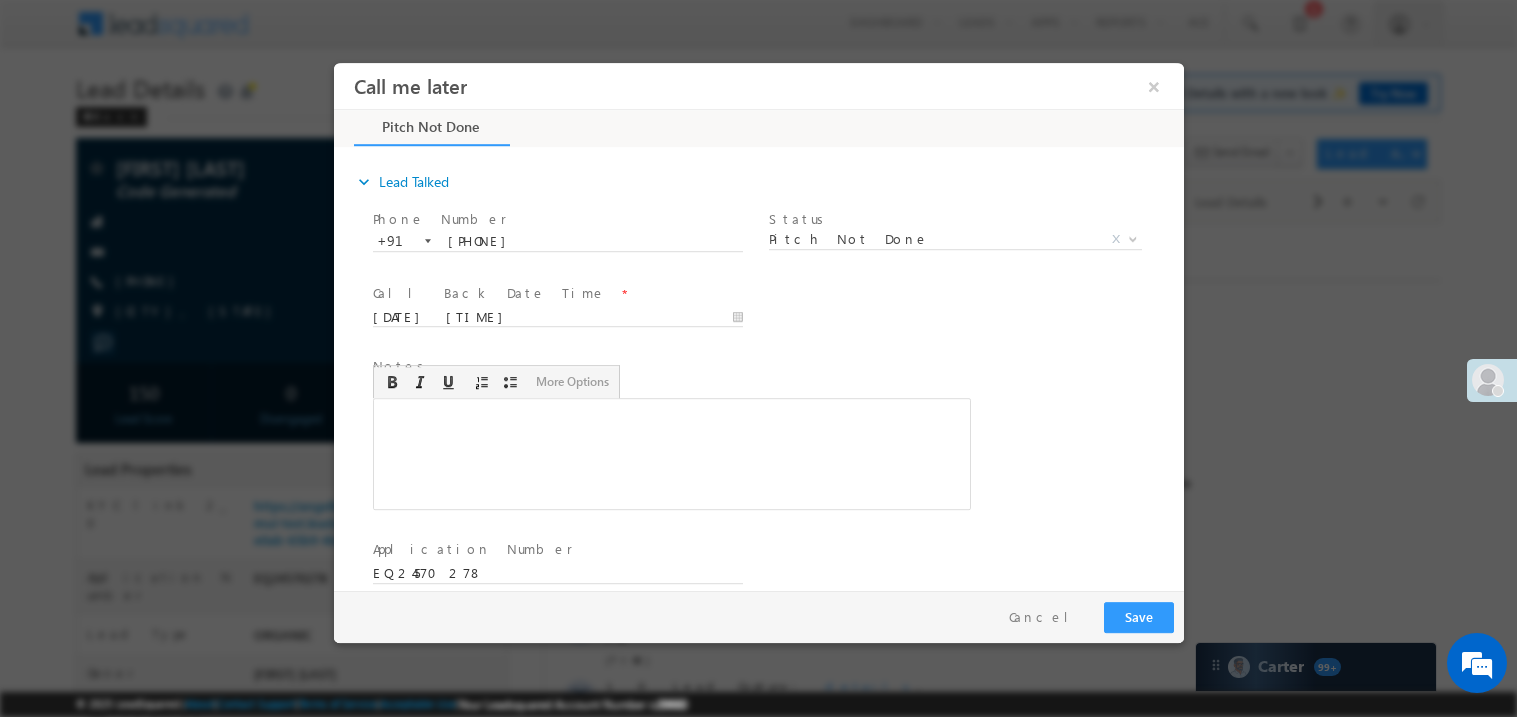 type 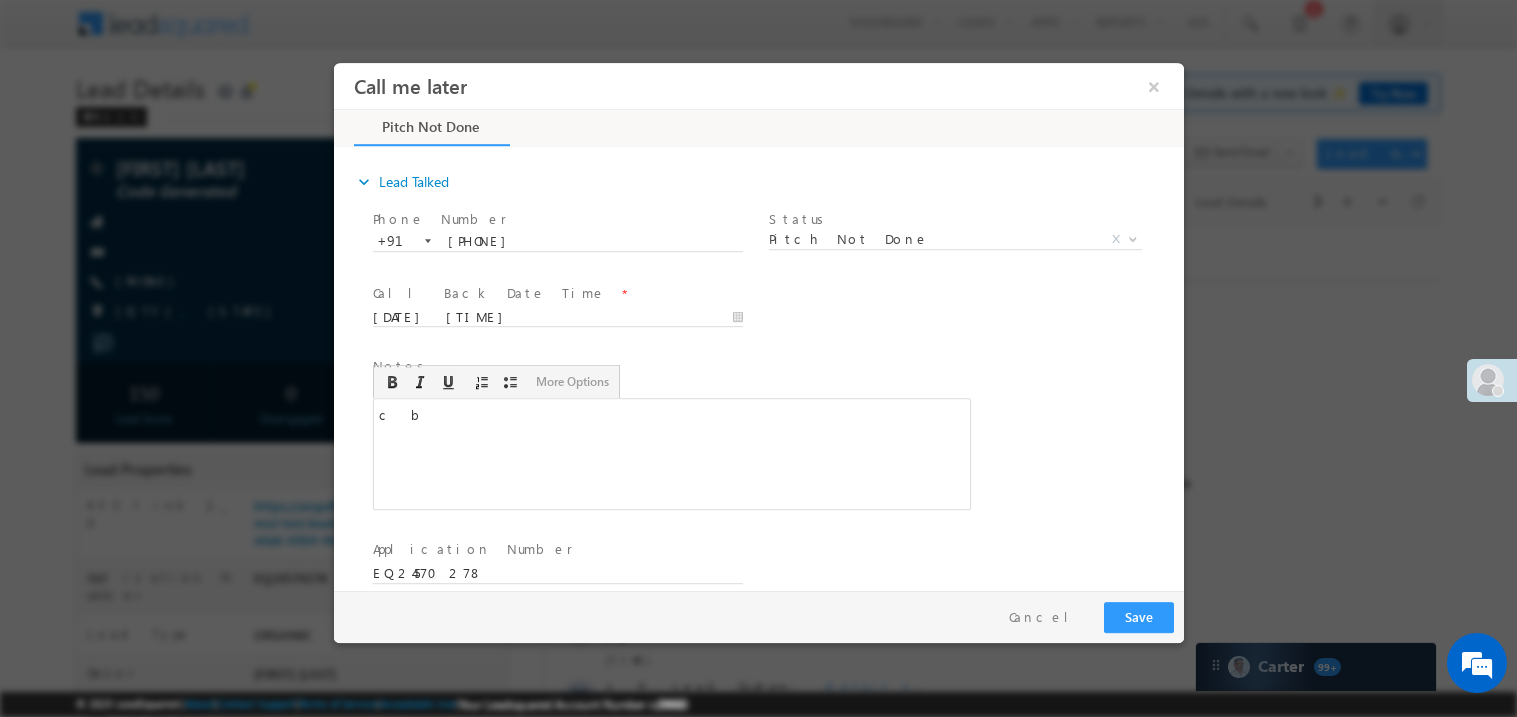 scroll, scrollTop: 0, scrollLeft: 0, axis: both 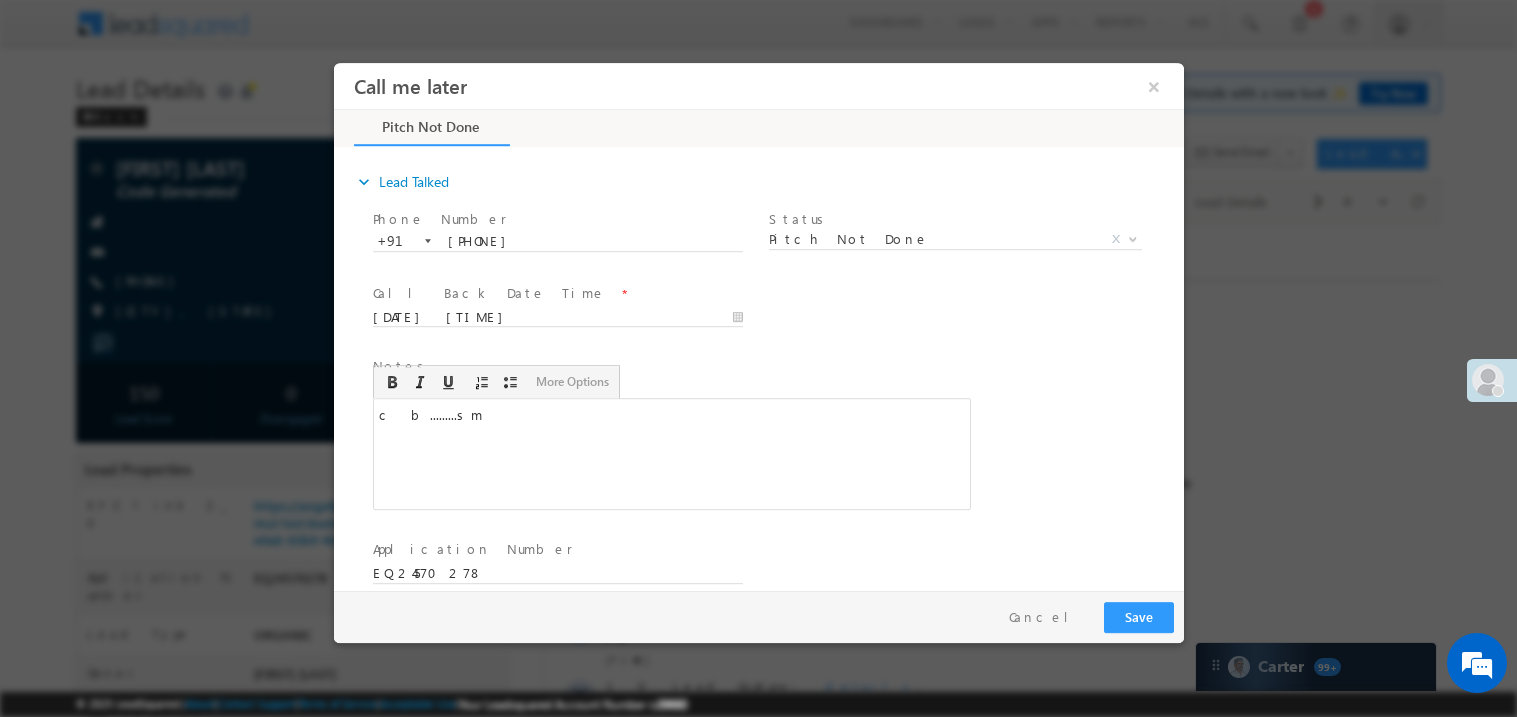 click on "Pay & Save
Save
Cancel" at bounding box center (763, 616) 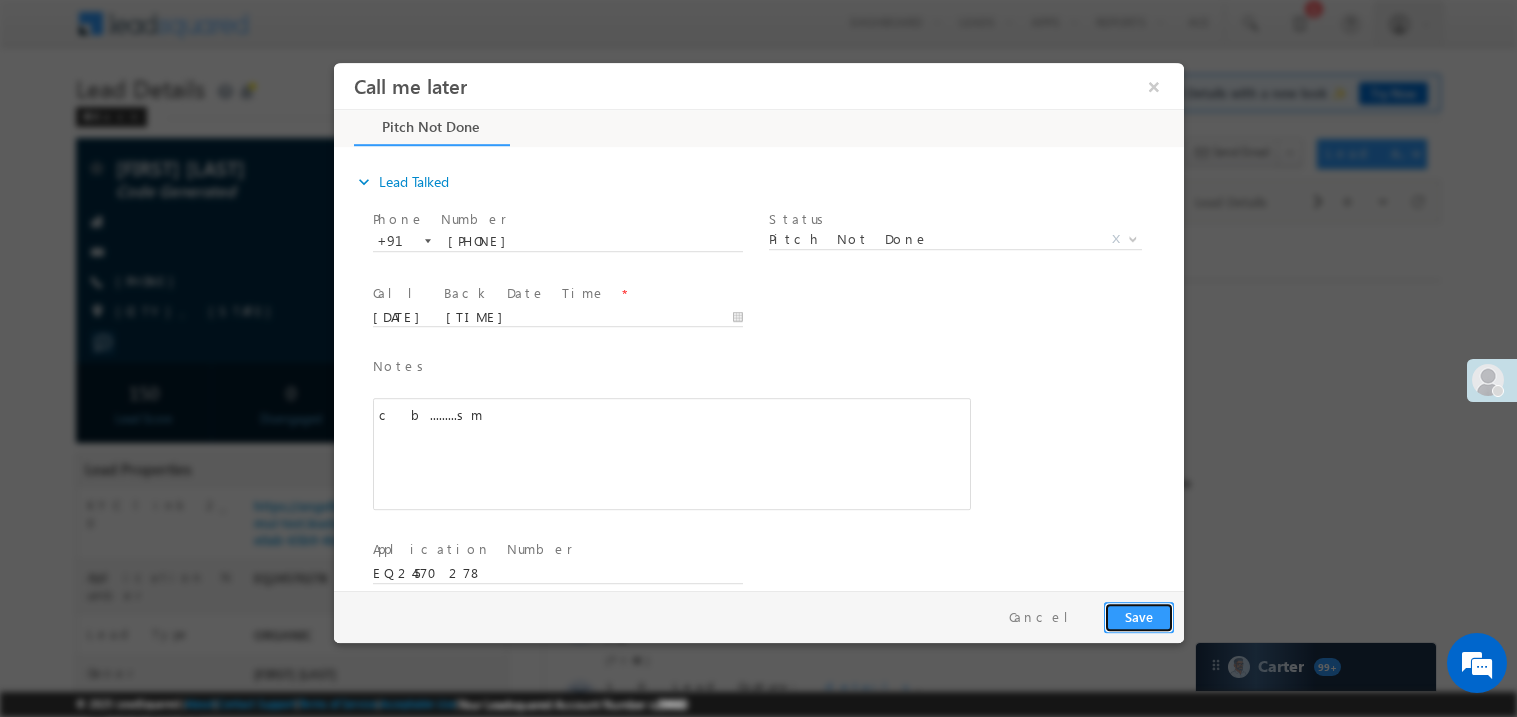 click on "Save" at bounding box center [1138, 616] 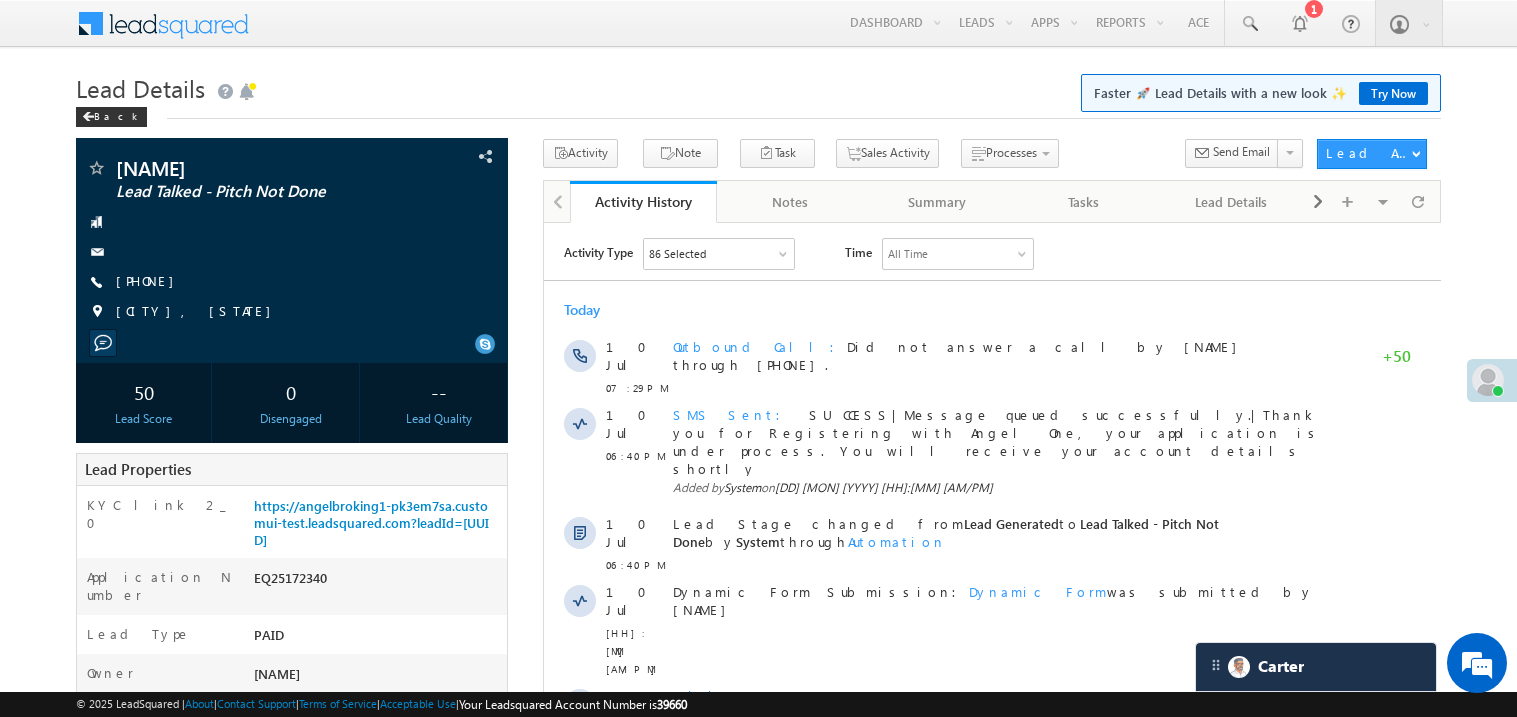 scroll, scrollTop: 0, scrollLeft: 0, axis: both 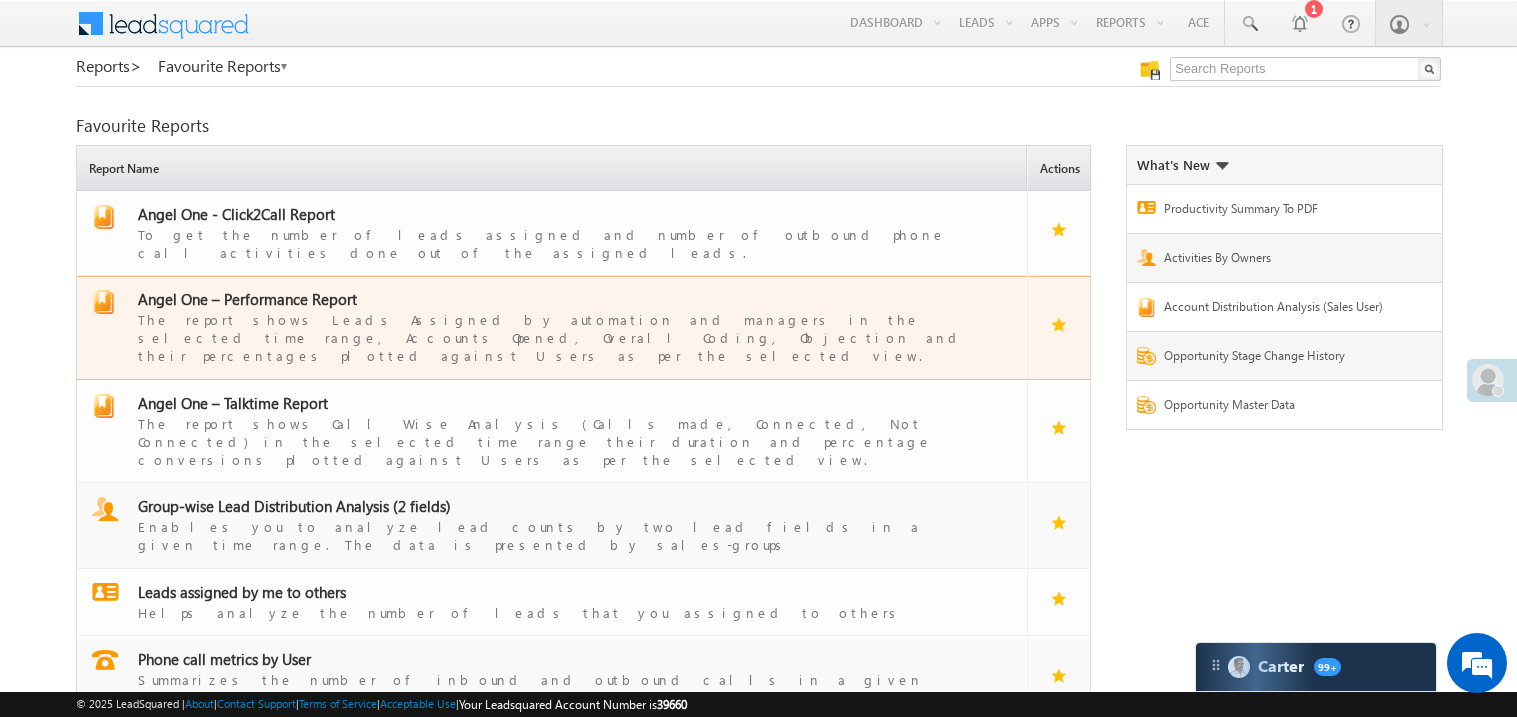 click on "Angel One – Performance Report" at bounding box center [247, 299] 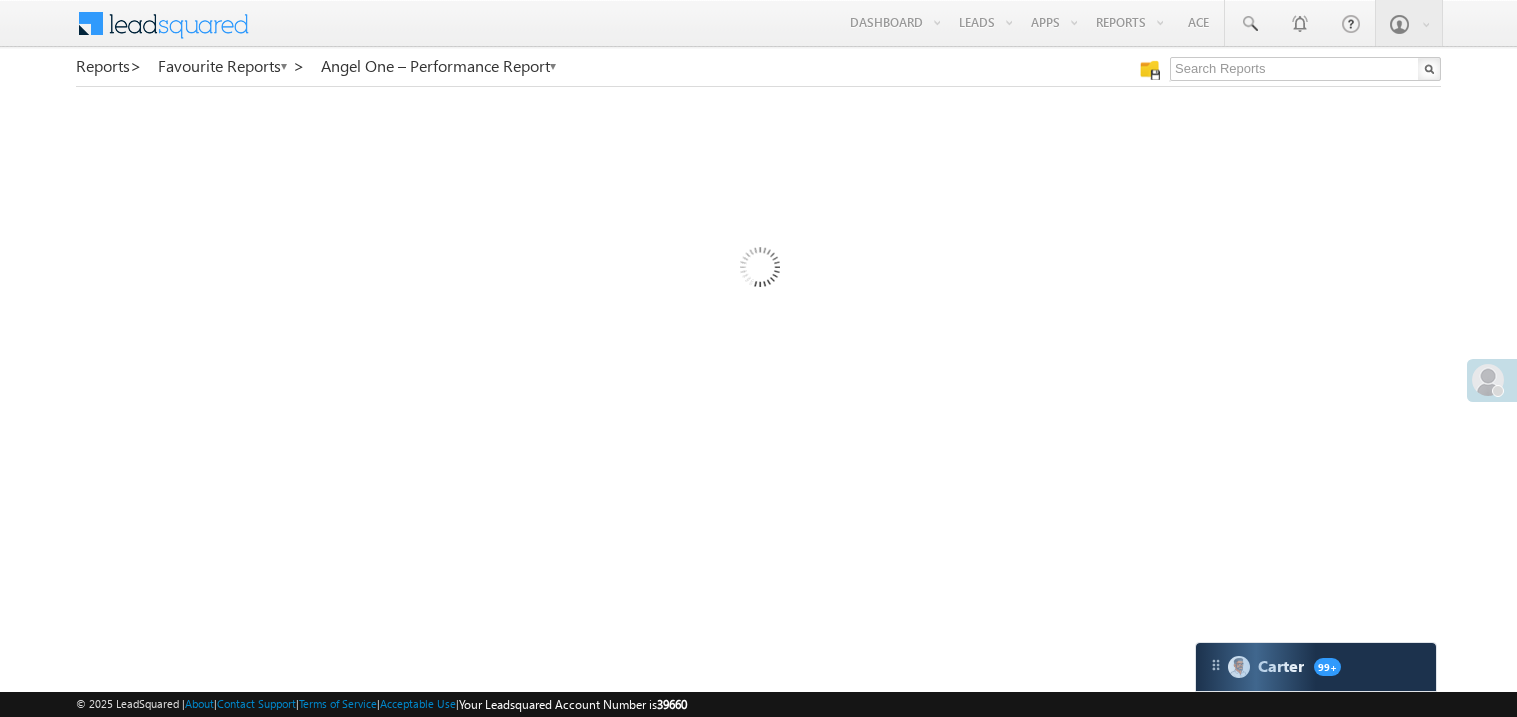scroll, scrollTop: 0, scrollLeft: 0, axis: both 